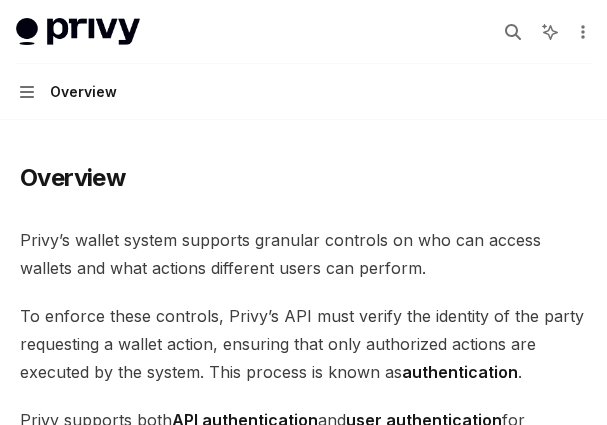 scroll, scrollTop: 0, scrollLeft: 0, axis: both 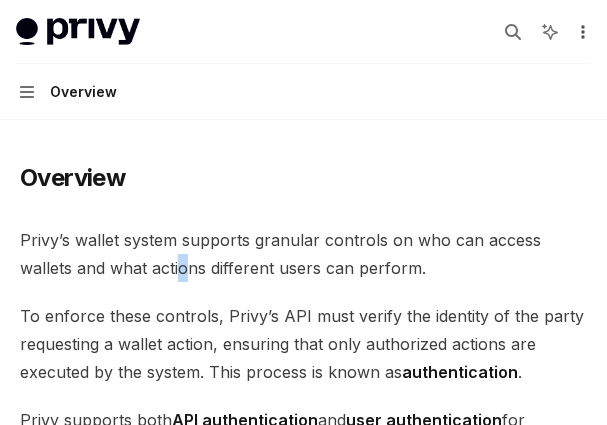 click 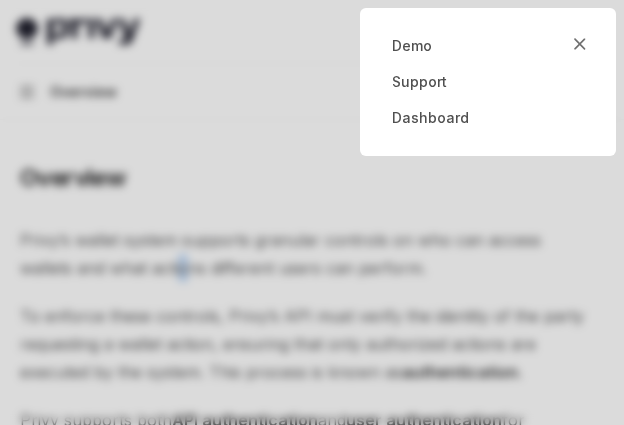click at bounding box center [312, 212] 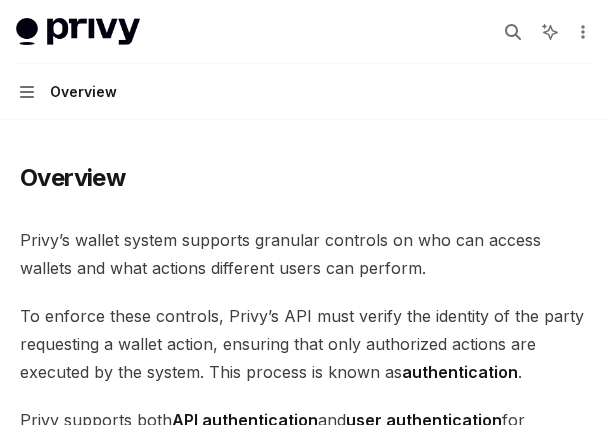 click on "To enforce these controls, Privy’s API must verify the identity of the party requesting a wallet action, ensuring that only authorized actions are executed by the system. This process is known as  authentication ." at bounding box center (303, 344) 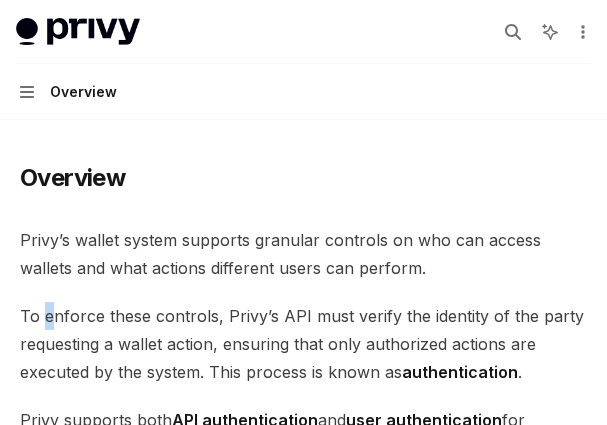 click on "Overview User authentication JWT-based auth Login methods Authentication state Access tokens Logging users out Advanced UI components Whitelabel Overview Privy’s wallet system supports granular controls on who can access wallets and what actions different users can perform.
To enforce these controls, Privy’s API must verify the identity of the party requesting a wallet action, ensuring that only authorized actions are executed by the system. This process is known as  authentication .
Privy supports both  API authentication  and  user authentication  for authenticating access to wallets.
​ API authentication
With  API authentication , Privy authenticates a request from your server directly using an  API secret . This ensures that Privy only executes requests sent by your servers alone, and no other party.
In addition to the API secret, you can also configure  authorization keys
​ User authentication
JWT-based authentication
Email  or  SMS
Passkey
OAuth and socials" at bounding box center (303, 1450) 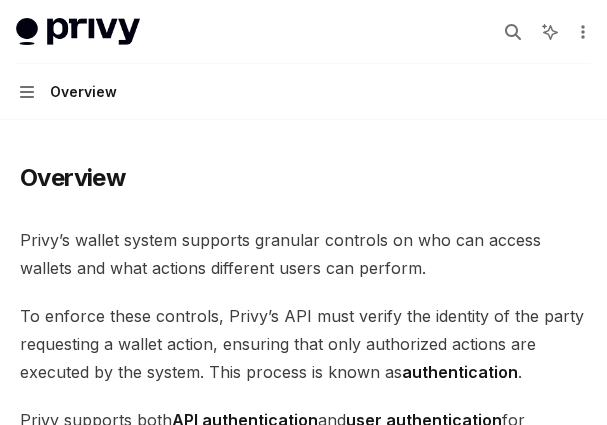 click on "Overview Privy’s wallet system supports granular controls on who can access wallets and what actions different users can perform.
To enforce these controls, Privy’s API must verify the identity of the party requesting a wallet action, ensuring that only authorized actions are executed by the system. This process is known as  authentication .
Privy supports both  API authentication  and  user authentication  for authenticating access to wallets.
​ API authentication
With  API authentication , Privy authenticates a request from your server directly using an  API secret . This ensures that Privy only executes requests sent by your servers alone, and no other party.
In addition to the API secret, you can also configure  authorization keys  that control specific wallets, policies, and other resources. Any requests to use or update these resources require a signature from the corresponding authorization key. This allows you to enforce granular controls on all Privy resources.
​
SMS" at bounding box center [303, 1450] 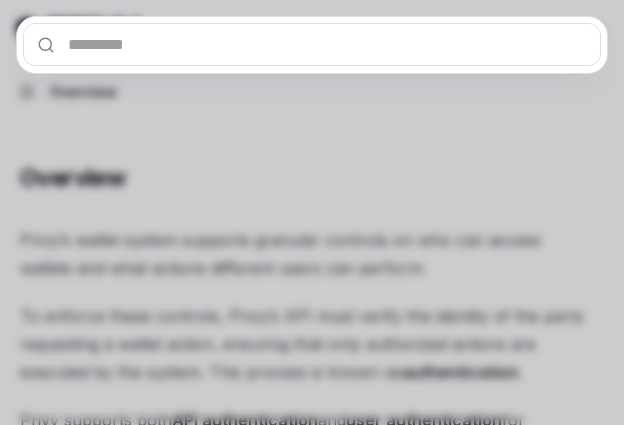 click at bounding box center [312, 44] 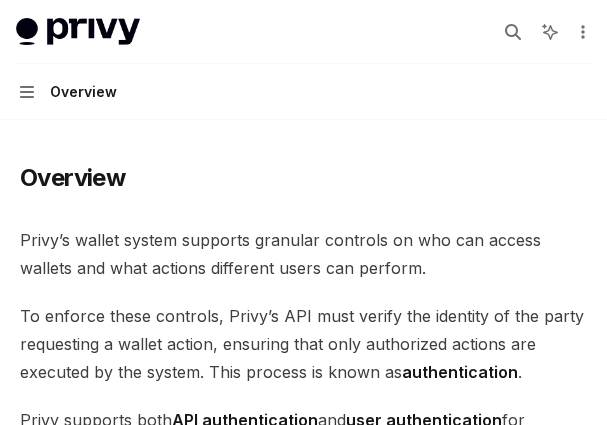 click on "Privy’s wallet system supports granular controls on who can access wallets and what actions different users can perform." at bounding box center [303, 254] 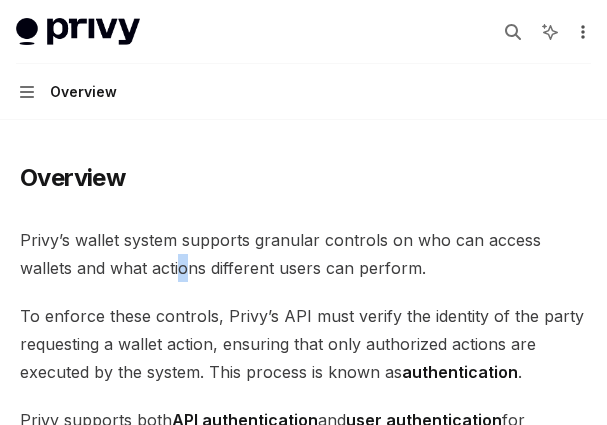 click 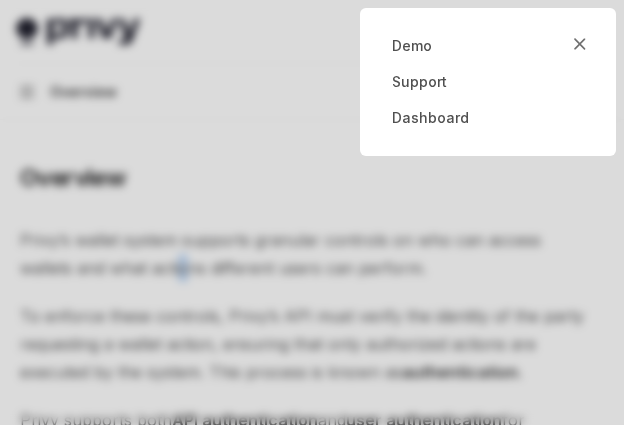 click at bounding box center (312, 212) 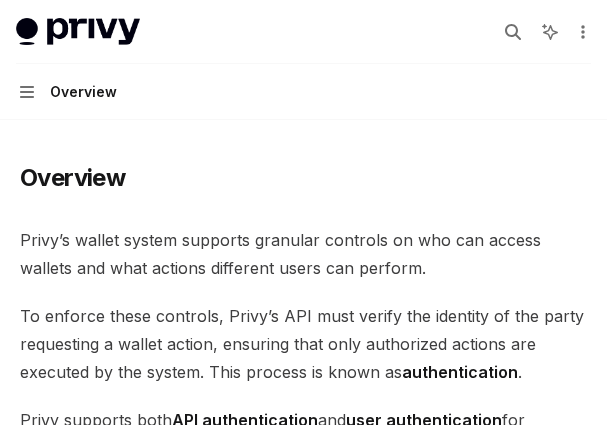 drag, startPoint x: 50, startPoint y: 309, endPoint x: 34, endPoint y: 269, distance: 43.081318 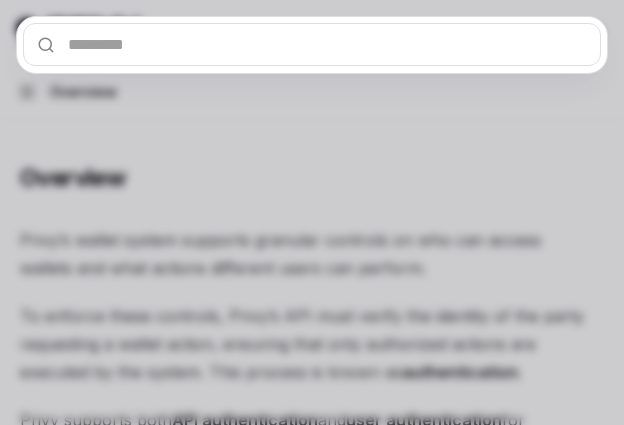 click at bounding box center (312, 44) 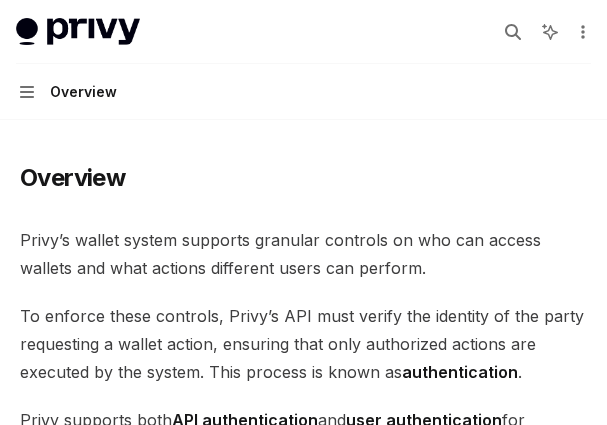 click on "Overview Privy’s wallet system supports granular controls on who can access wallets and what actions different users can perform.
To enforce these controls, Privy’s API must verify the identity of the party requesting a wallet action, ensuring that only authorized actions are executed by the system. This process is known as  authentication .
Privy supports both  API authentication  and  user authentication  for authenticating access to wallets.
​ API authentication
With  API authentication , Privy authenticates a request from your server directly using an  API secret . This ensures that Privy only executes requests sent by your servers alone, and no other party.
In addition to the API secret, you can also configure  authorization keys  that control specific wallets, policies, and other resources. Any requests to use or update these resources require a signature from the corresponding authorization key. This allows you to enforce granular controls on all Privy resources.
​
SMS" at bounding box center [303, 1530] 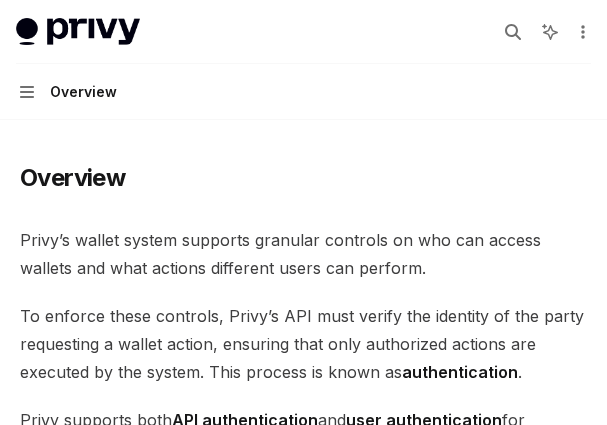 click on "Overview" at bounding box center (83, 92) 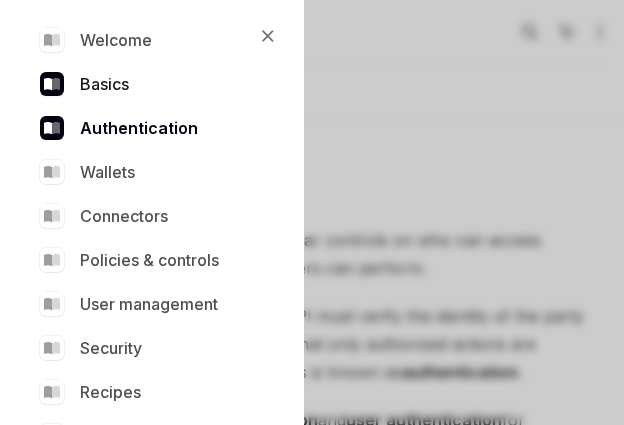 click on "Basics" at bounding box center [148, 84] 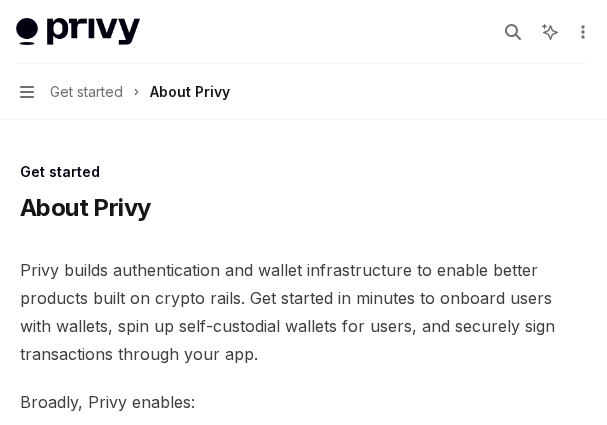 click on "Navigation Get started About Privy" at bounding box center [125, 92] 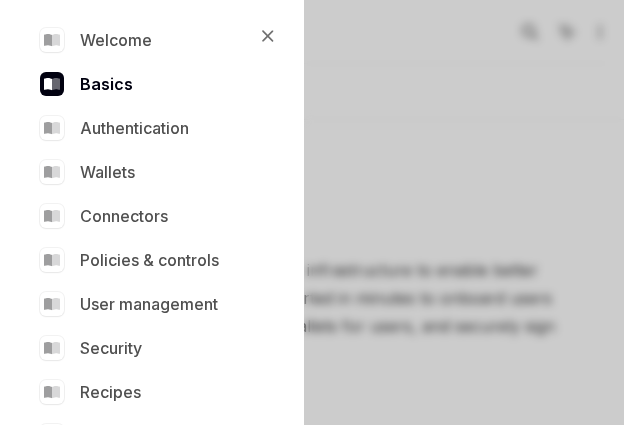 click on "Welcome Basics Authentication Wallets Connectors Policies & controls User management Security Recipes API reference" at bounding box center (148, 238) 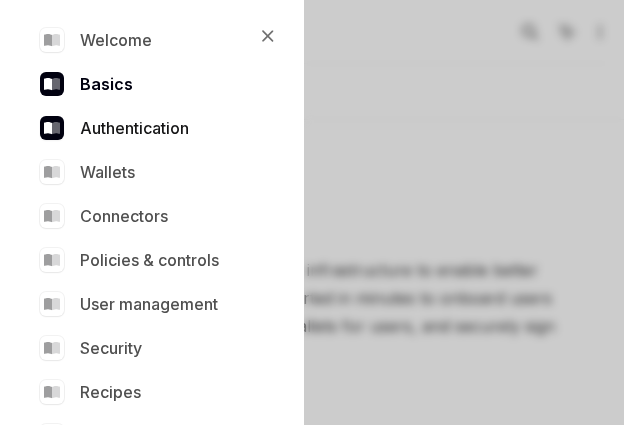 click on "Authentication" at bounding box center (148, 128) 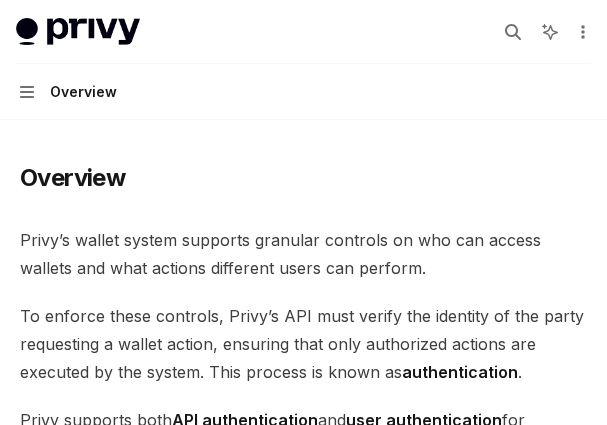 click on "Privy’s wallet system supports granular controls on who can access wallets and what actions different users can perform." at bounding box center [303, 254] 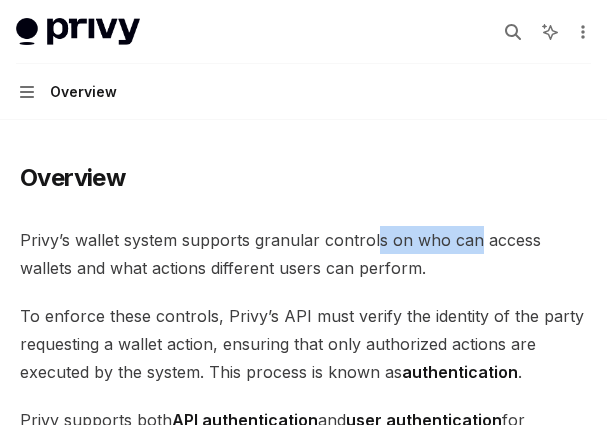 click on "Privy’s wallet system supports granular controls on who can access wallets and what actions different users can perform." at bounding box center (303, 254) 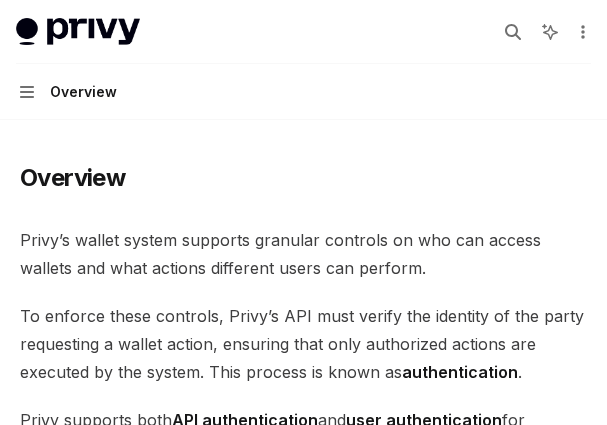 click on "Privy’s wallet system supports granular controls on who can access wallets and what actions different users can perform." at bounding box center [303, 254] 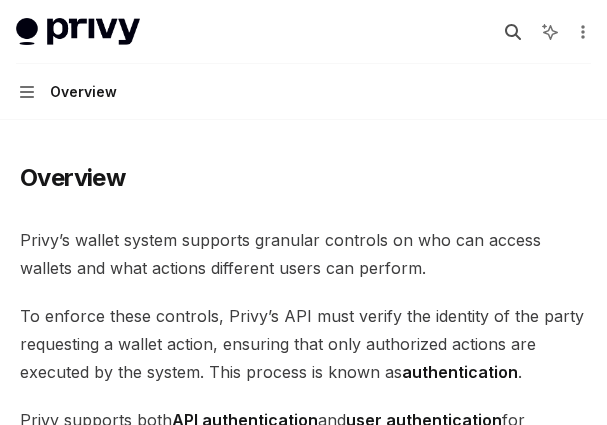 click 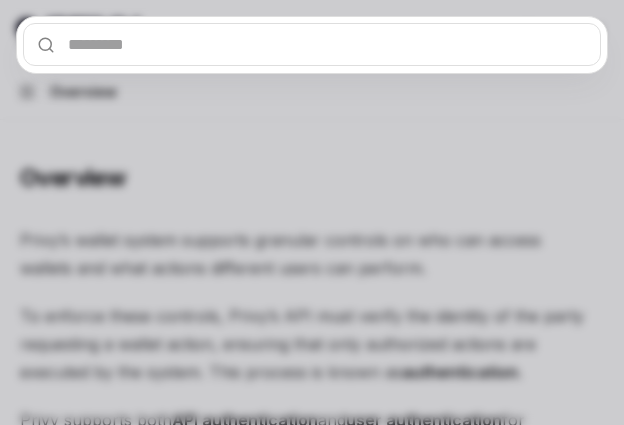 click at bounding box center [312, 44] 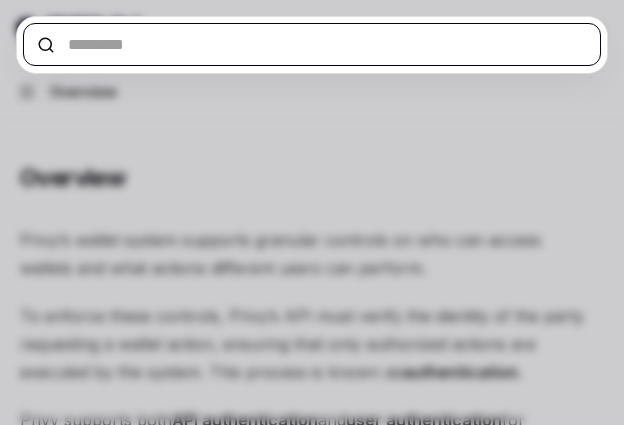 click at bounding box center (312, 44) 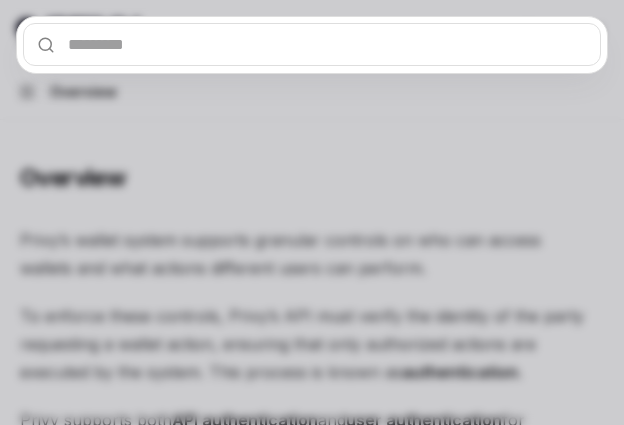 click at bounding box center (312, 212) 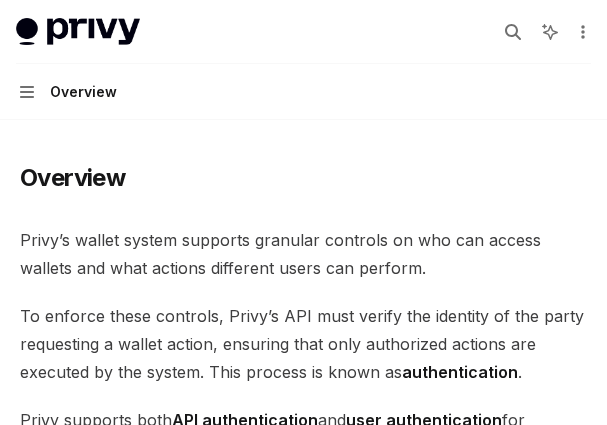 click on "Overview Privy’s wallet system supports granular controls on who can access wallets and what actions different users can perform.
To enforce these controls, Privy’s API must verify the identity of the party requesting a wallet action, ensuring that only authorized actions are executed by the system. This process is known as  authentication .
Privy supports both  API authentication  and  user authentication  for authenticating access to wallets.
​ API authentication
With  API authentication , Privy authenticates a request from your server directly using an  API secret . This ensures that Privy only executes requests sent by your servers alone, and no other party.
In addition to the API secret, you can also configure  authorization keys  that control specific wallets, policies, and other resources. Any requests to use or update these resources require a signature from the corresponding authorization key. This allows you to enforce granular controls on all Privy resources.
​
SMS" at bounding box center (303, 1450) 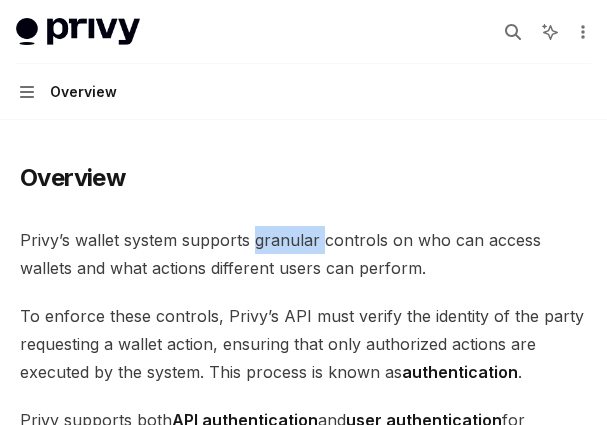 click on "Overview Privy’s wallet system supports granular controls on who can access wallets and what actions different users can perform.
To enforce these controls, Privy’s API must verify the identity of the party requesting a wallet action, ensuring that only authorized actions are executed by the system. This process is known as  authentication .
Privy supports both  API authentication  and  user authentication  for authenticating access to wallets.
​ API authentication
With  API authentication , Privy authenticates a request from your server directly using an  API secret . This ensures that Privy only executes requests sent by your servers alone, and no other party.
In addition to the API secret, you can also configure  authorization keys  that control specific wallets, policies, and other resources. Any requests to use or update these resources require a signature from the corresponding authorization key. This allows you to enforce granular controls on all Privy resources.
​
SMS" at bounding box center (303, 1530) 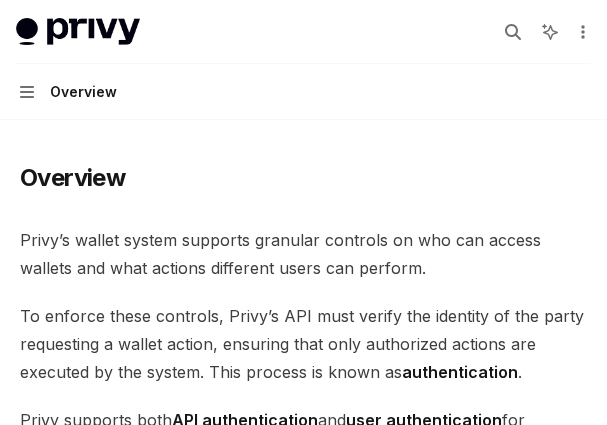 click on "Overview Privy’s wallet system supports granular controls on who can access wallets and what actions different users can perform.
To enforce these controls, Privy’s API must verify the identity of the party requesting a wallet action, ensuring that only authorized actions are executed by the system. This process is known as  authentication .
Privy supports both  API authentication  and  user authentication  for authenticating access to wallets.
​ API authentication
With  API authentication , Privy authenticates a request from your server directly using an  API secret . This ensures that Privy only executes requests sent by your servers alone, and no other party.
In addition to the API secret, you can also configure  authorization keys  that control specific wallets, policies, and other resources. Any requests to use or update these resources require a signature from the corresponding authorization key. This allows you to enforce granular controls on all Privy resources.
​
SMS" at bounding box center [303, 1530] 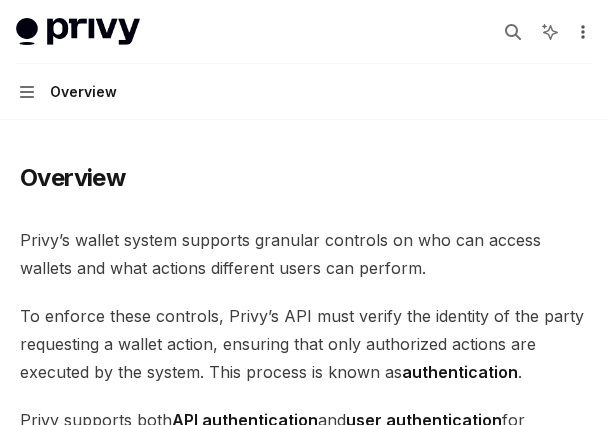 click 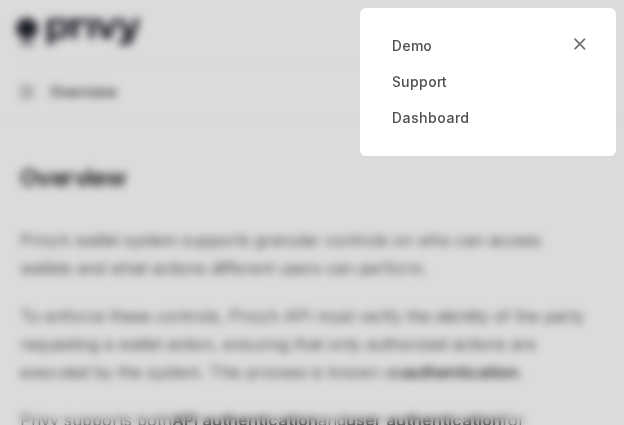 click at bounding box center [312, 212] 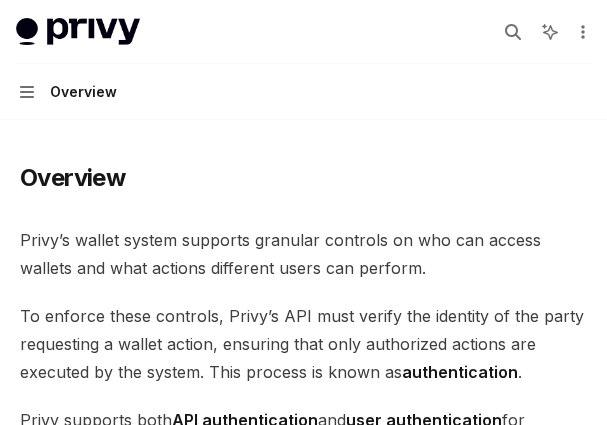 click on "Privy docs  home page Search... Ctrl  K Ask AI Demo Support Dashboard Dashboard Search... Navigation Overview" at bounding box center [303, 60] 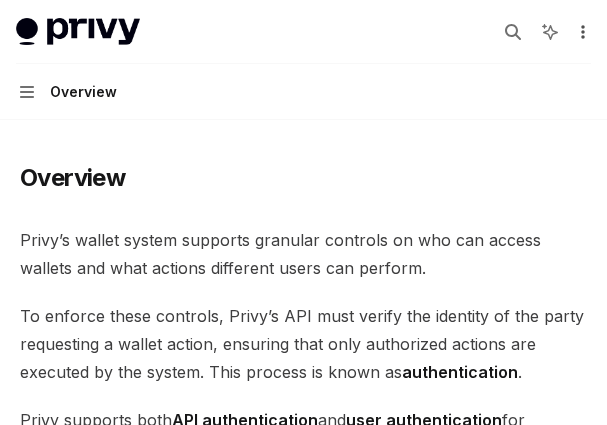 click 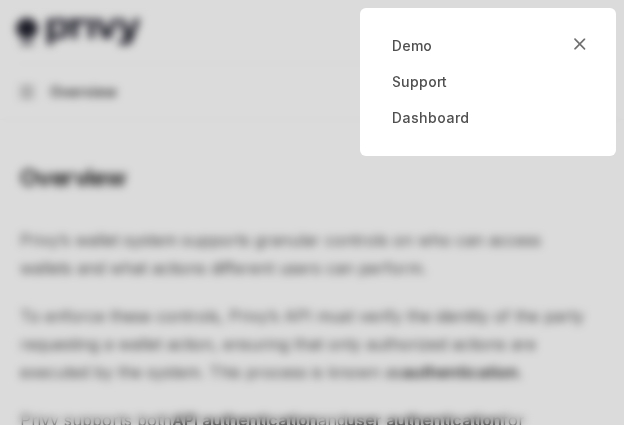 click at bounding box center [312, 212] 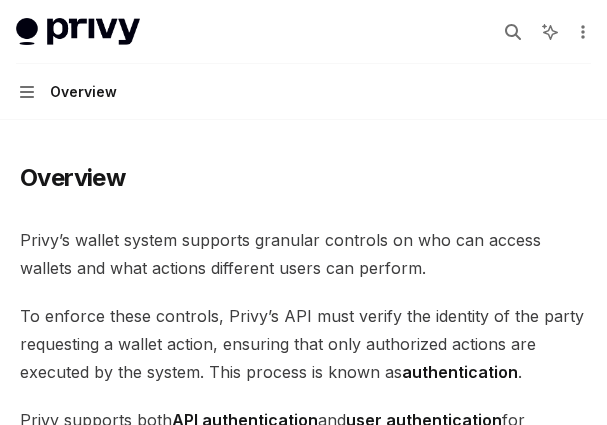 click on "Overview Privy’s wallet system supports granular controls on who can access wallets and what actions different users can perform.
To enforce these controls, Privy’s API must verify the identity of the party requesting a wallet action, ensuring that only authorized actions are executed by the system. This process is known as  authentication .
Privy supports both  API authentication  and  user authentication  for authenticating access to wallets.
​ API authentication
With  API authentication , Privy authenticates a request from your server directly using an  API secret . This ensures that Privy only executes requests sent by your servers alone, and no other party.
In addition to the API secret, you can also configure  authorization keys  that control specific wallets, policies, and other resources. Any requests to use or update these resources require a signature from the corresponding authorization key. This allows you to enforce granular controls on all Privy resources.
​
SMS" at bounding box center [303, 1450] 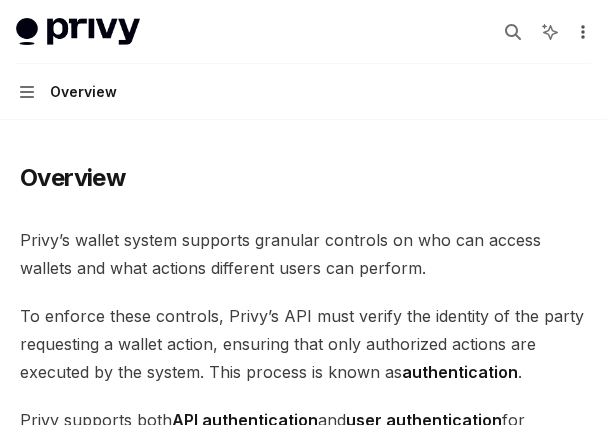 click 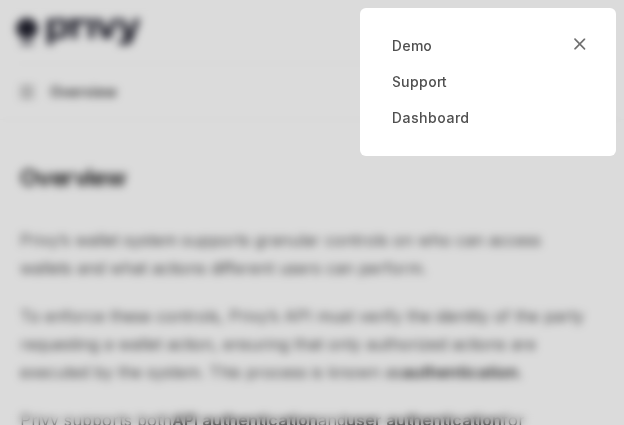 click at bounding box center [312, 212] 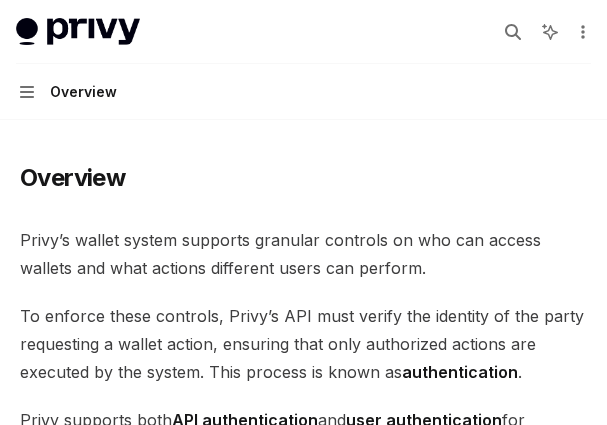 click on "Privy’s wallet system supports granular controls on who can access wallets and what actions different users can perform." at bounding box center [303, 254] 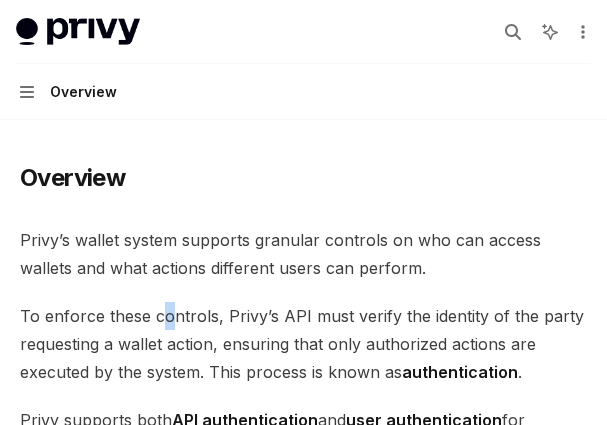 click on "To enforce these controls, Privy’s API must verify the identity of the party requesting a wallet action, ensuring that only authorized actions are executed by the system. This process is known as  authentication ." at bounding box center (303, 344) 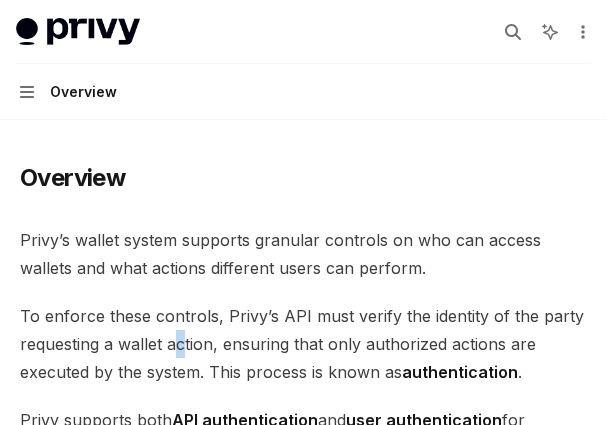 click on "To enforce these controls, Privy’s API must verify the identity of the party requesting a wallet action, ensuring that only authorized actions are executed by the system. This process is known as  authentication ." at bounding box center (303, 344) 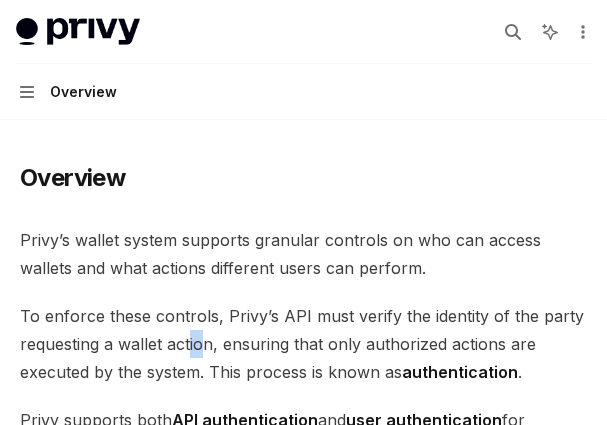 drag, startPoint x: 191, startPoint y: 337, endPoint x: 215, endPoint y: 350, distance: 27.294687 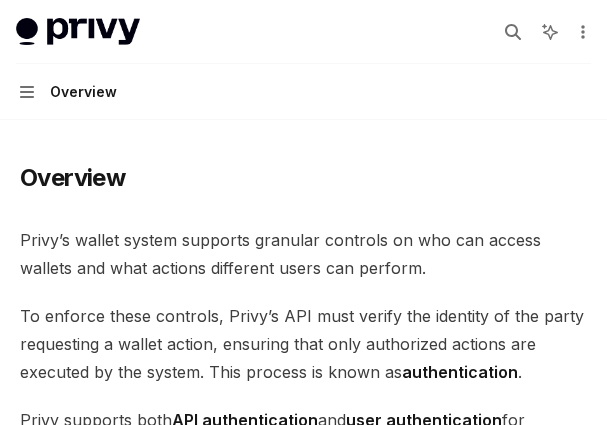 drag, startPoint x: 236, startPoint y: 360, endPoint x: 258, endPoint y: 374, distance: 26.076809 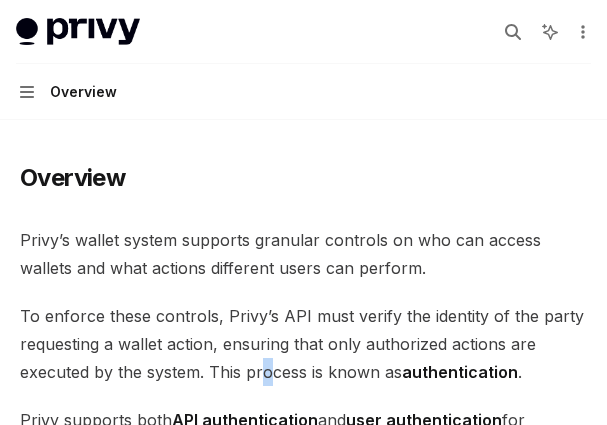 drag, startPoint x: 259, startPoint y: 375, endPoint x: 274, endPoint y: 373, distance: 15.132746 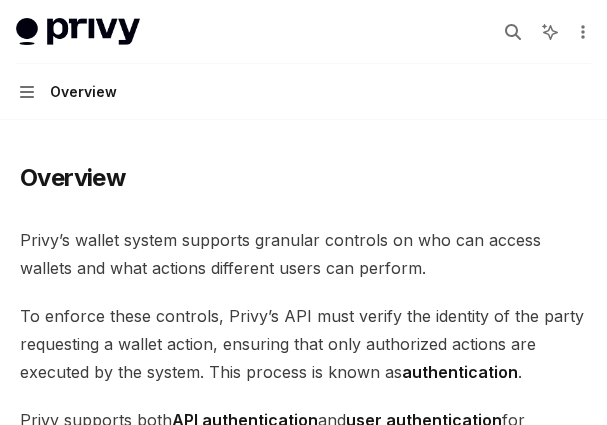 drag, startPoint x: 274, startPoint y: 373, endPoint x: 315, endPoint y: 372, distance: 41.01219 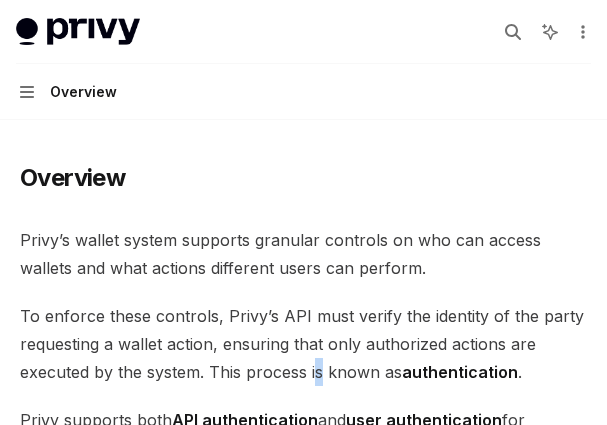 drag, startPoint x: 319, startPoint y: 372, endPoint x: 337, endPoint y: 372, distance: 18 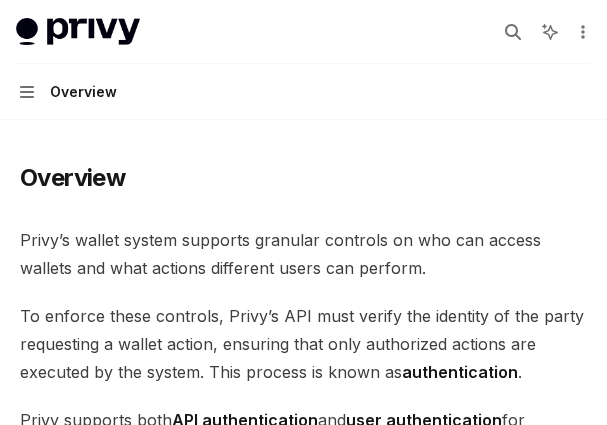 drag, startPoint x: 345, startPoint y: 372, endPoint x: 364, endPoint y: 372, distance: 19 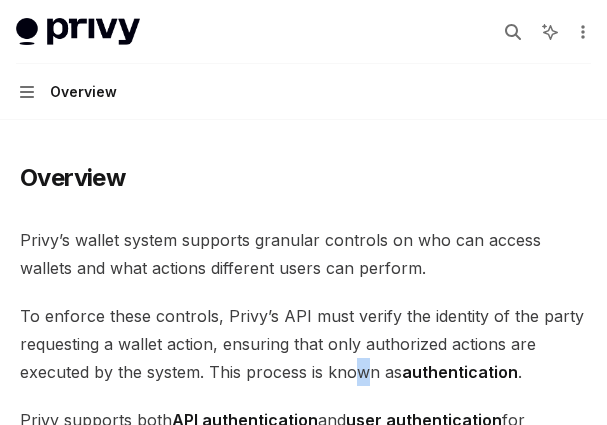 drag, startPoint x: 364, startPoint y: 372, endPoint x: 324, endPoint y: 373, distance: 40.012497 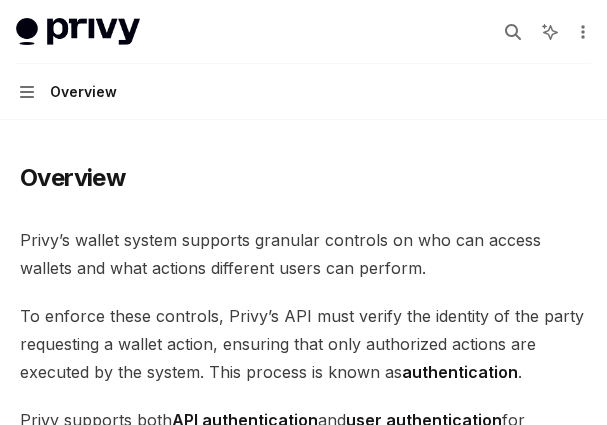 click on "Overview Privy’s wallet system supports granular controls on who can access wallets and what actions different users can perform.
To enforce these controls, Privy’s API must verify the identity of the party requesting a wallet action, ensuring that only authorized actions are executed by the system. This process is known as  authentication .
Privy supports both  API authentication  and  user authentication  for authenticating access to wallets.
​ API authentication
With  API authentication , Privy authenticates a request from your server directly using an  API secret . This ensures that Privy only executes requests sent by your servers alone, and no other party.
In addition to the API secret, you can also configure  authorization keys  that control specific wallets, policies, and other resources. Any requests to use or update these resources require a signature from the corresponding authorization key. This allows you to enforce granular controls on all Privy resources.
​
SMS" at bounding box center (303, 1530) 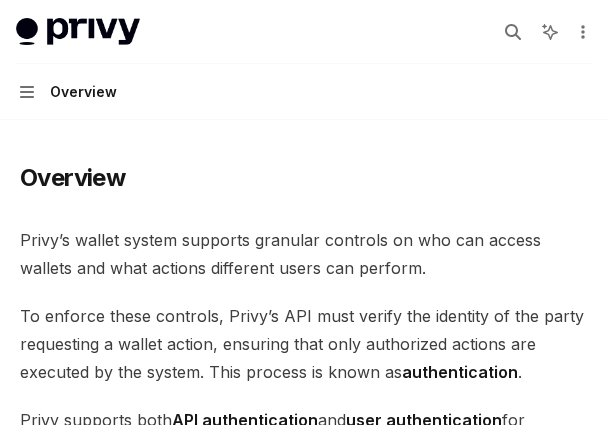click on "Overview" at bounding box center (83, 92) 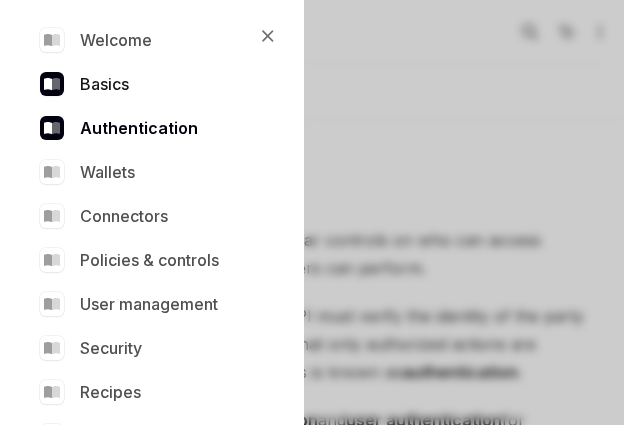 click on "Basics" at bounding box center (148, 84) 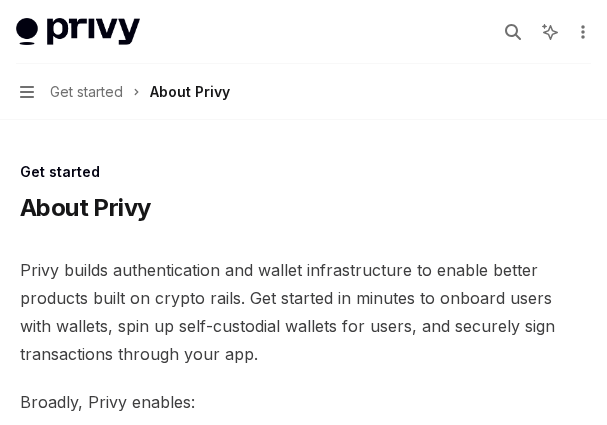 click on "Navigation Get started About Privy" at bounding box center [125, 92] 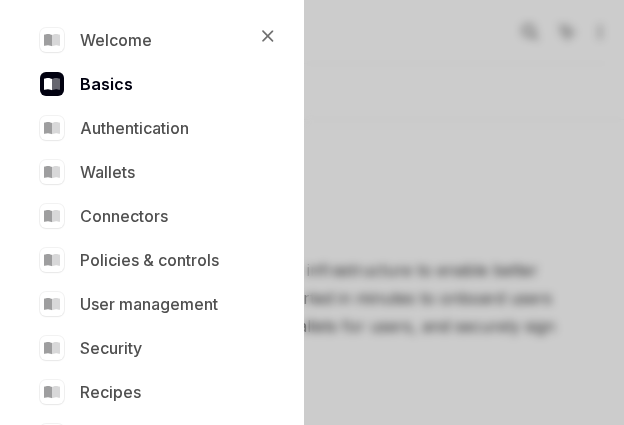 click on "Welcome Basics Authentication Wallets Connectors Policies & controls User management Security Recipes API reference" at bounding box center (148, 238) 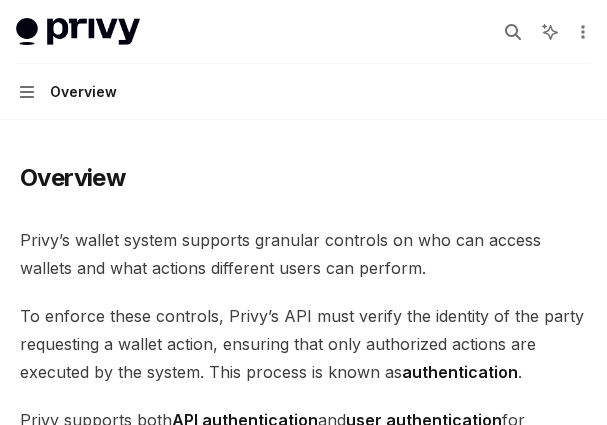 click on "Privy’s wallet system supports granular controls on who can access wallets and what actions different users can perform." at bounding box center [303, 254] 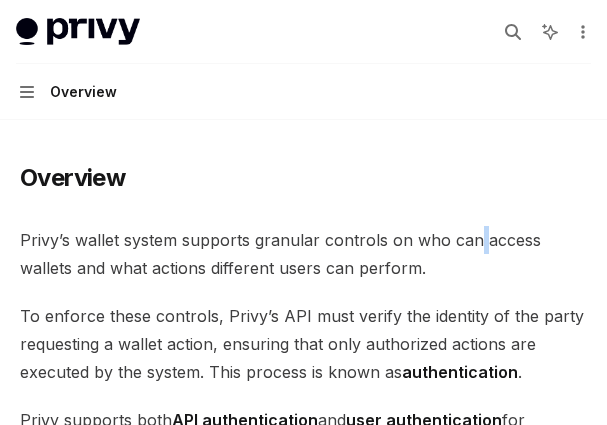 click on "Privy’s wallet system supports granular controls on who can access wallets and what actions different users can perform." at bounding box center (303, 254) 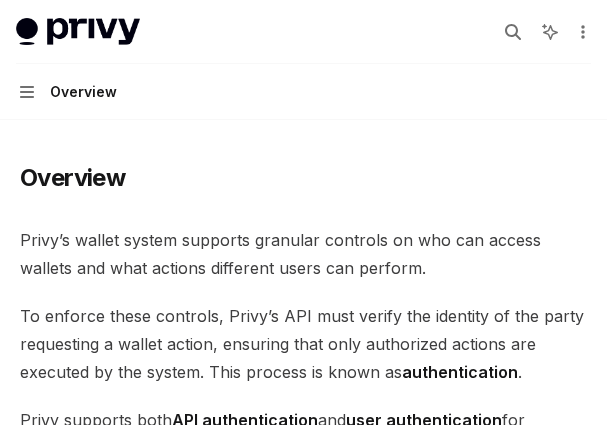 click on "Privy’s wallet system supports granular controls on who can access wallets and what actions different users can perform." at bounding box center [303, 254] 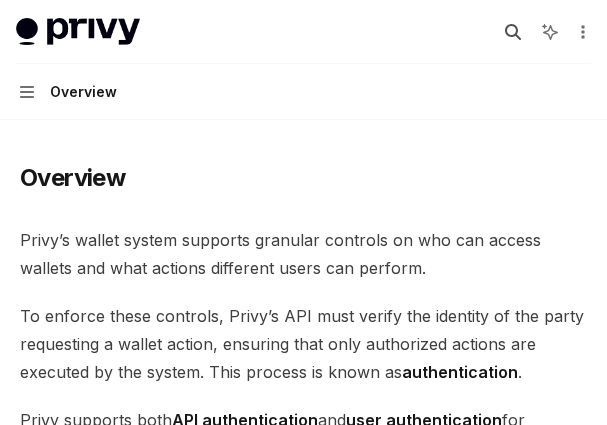 click 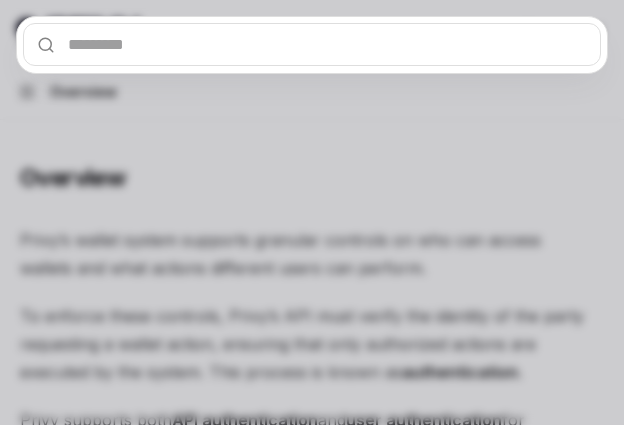 click at bounding box center (312, 44) 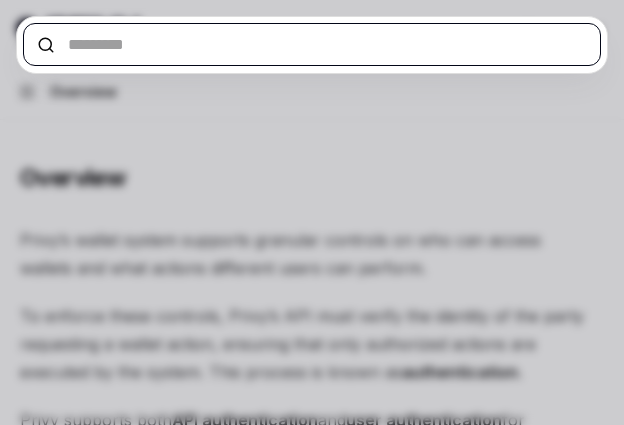 click at bounding box center [312, 44] 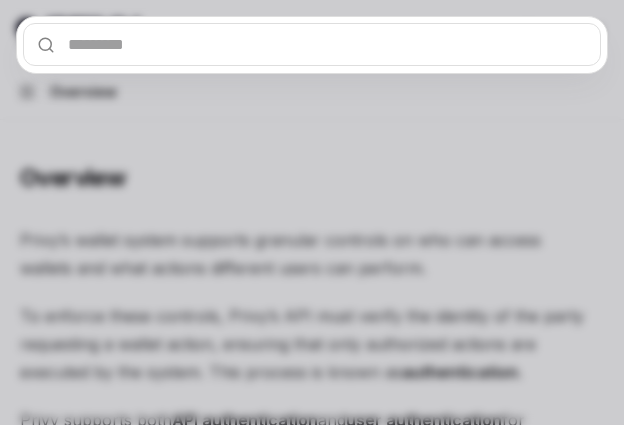click at bounding box center [312, 212] 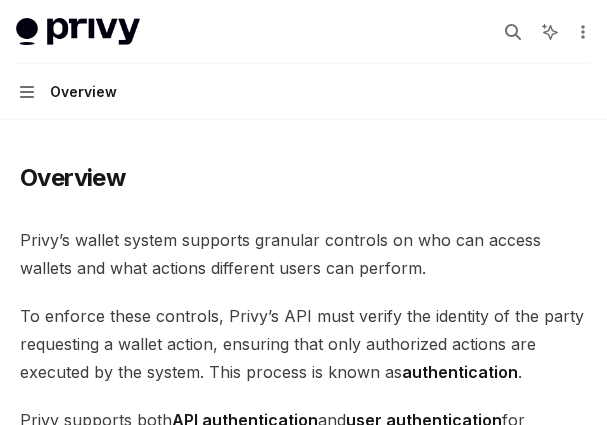 click on "Overview Privy’s wallet system supports granular controls on who can access wallets and what actions different users can perform.
To enforce these controls, Privy’s API must verify the identity of the party requesting a wallet action, ensuring that only authorized actions are executed by the system. This process is known as  authentication .
Privy supports both  API authentication  and  user authentication  for authenticating access to wallets.
​ API authentication
With  API authentication , Privy authenticates a request from your server directly using an  API secret . This ensures that Privy only executes requests sent by your servers alone, and no other party.
In addition to the API secret, you can also configure  authorization keys  that control specific wallets, policies, and other resources. Any requests to use or update these resources require a signature from the corresponding authorization key. This allows you to enforce granular controls on all Privy resources.
​
SMS" at bounding box center (303, 1450) 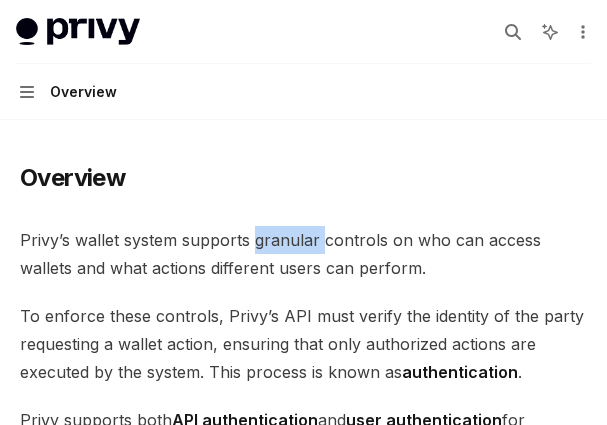 click on "Overview Privy’s wallet system supports granular controls on who can access wallets and what actions different users can perform.
To enforce these controls, Privy’s API must verify the identity of the party requesting a wallet action, ensuring that only authorized actions are executed by the system. This process is known as  authentication .
Privy supports both  API authentication  and  user authentication  for authenticating access to wallets.
​ API authentication
With  API authentication , Privy authenticates a request from your server directly using an  API secret . This ensures that Privy only executes requests sent by your servers alone, and no other party.
In addition to the API secret, you can also configure  authorization keys  that control specific wallets, policies, and other resources. Any requests to use or update these resources require a signature from the corresponding authorization key. This allows you to enforce granular controls on all Privy resources.
​
SMS" at bounding box center [303, 1530] 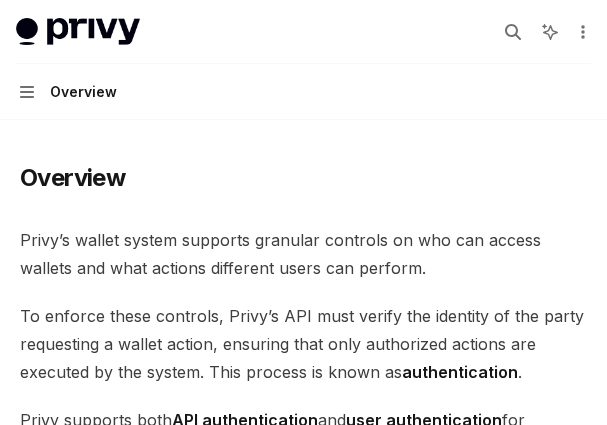 click on "Overview Privy’s wallet system supports granular controls on who can access wallets and what actions different users can perform.
To enforce these controls, Privy’s API must verify the identity of the party requesting a wallet action, ensuring that only authorized actions are executed by the system. This process is known as  authentication .
Privy supports both  API authentication  and  user authentication  for authenticating access to wallets.
​ API authentication
With  API authentication , Privy authenticates a request from your server directly using an  API secret . This ensures that Privy only executes requests sent by your servers alone, and no other party.
In addition to the API secret, you can also configure  authorization keys  that control specific wallets, policies, and other resources. Any requests to use or update these resources require a signature from the corresponding authorization key. This allows you to enforce granular controls on all Privy resources.
​
SMS" at bounding box center (303, 1530) 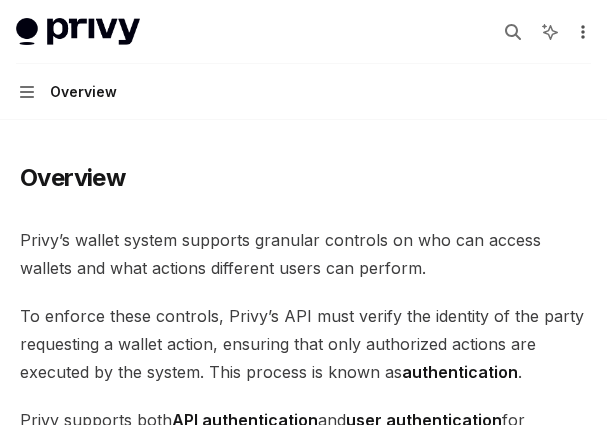 click 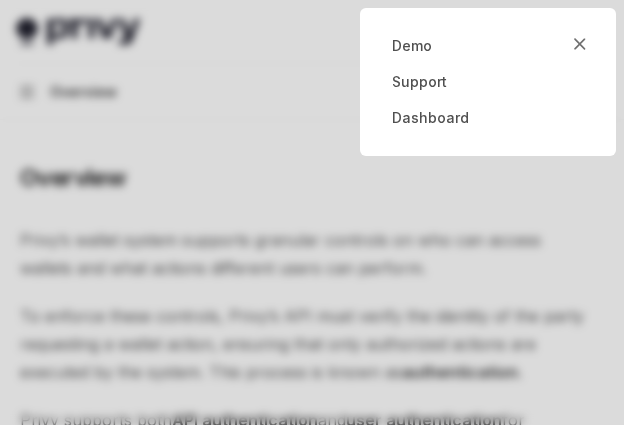click at bounding box center [312, 212] 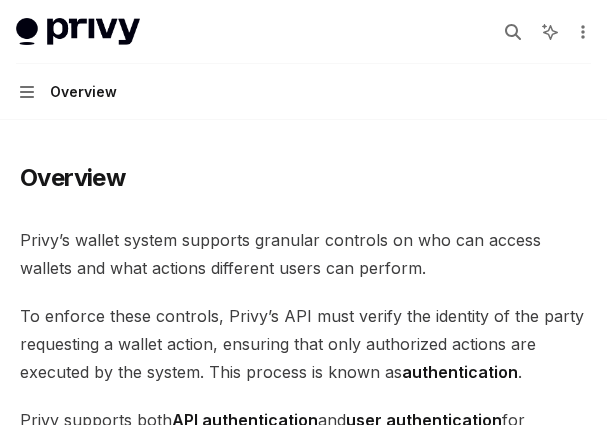 click on "Privy docs  home page Search... Ctrl  K Ask AI Demo Support Dashboard Dashboard Search... Navigation Overview" at bounding box center [303, 60] 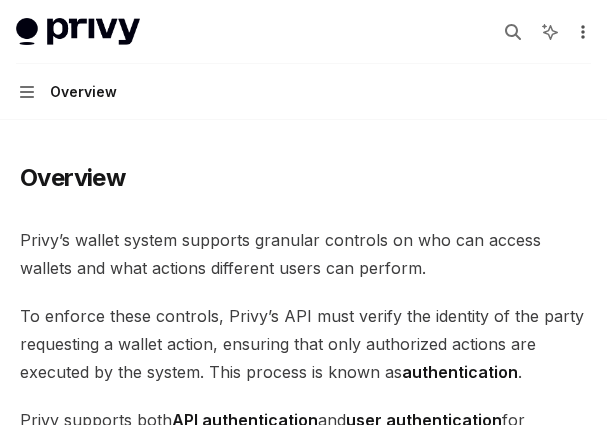 click 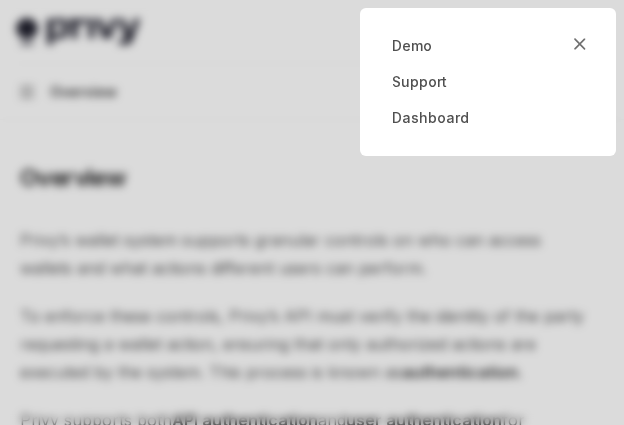 click at bounding box center (312, 212) 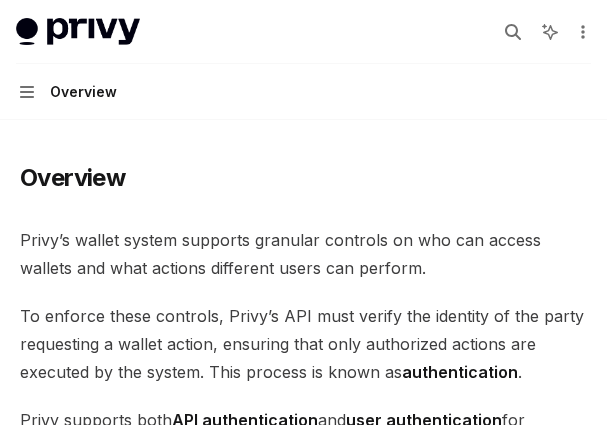 click on "Overview Privy’s wallet system supports granular controls on who can access wallets and what actions different users can perform.
To enforce these controls, Privy’s API must verify the identity of the party requesting a wallet action, ensuring that only authorized actions are executed by the system. This process is known as  authentication .
Privy supports both  API authentication  and  user authentication  for authenticating access to wallets.
​ API authentication
With  API authentication , Privy authenticates a request from your server directly using an  API secret . This ensures that Privy only executes requests sent by your servers alone, and no other party.
In addition to the API secret, you can also configure  authorization keys  that control specific wallets, policies, and other resources. Any requests to use or update these resources require a signature from the corresponding authorization key. This allows you to enforce granular controls on all Privy resources.
​
SMS" at bounding box center [303, 1450] 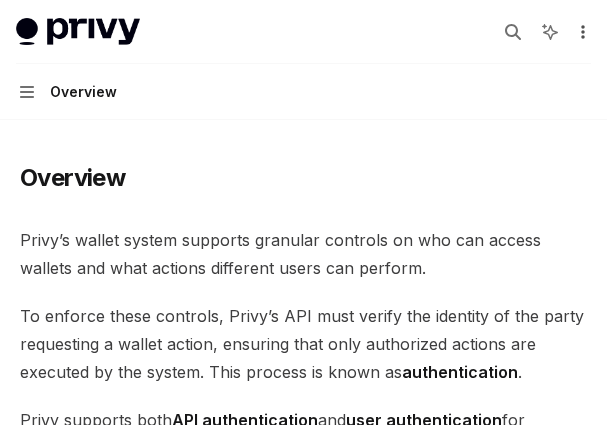 click 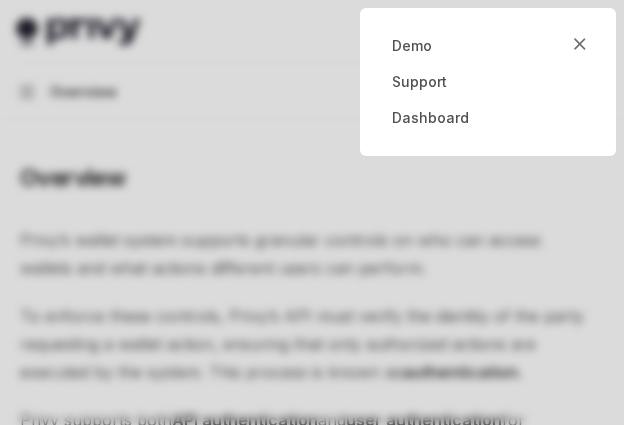 click at bounding box center [312, 212] 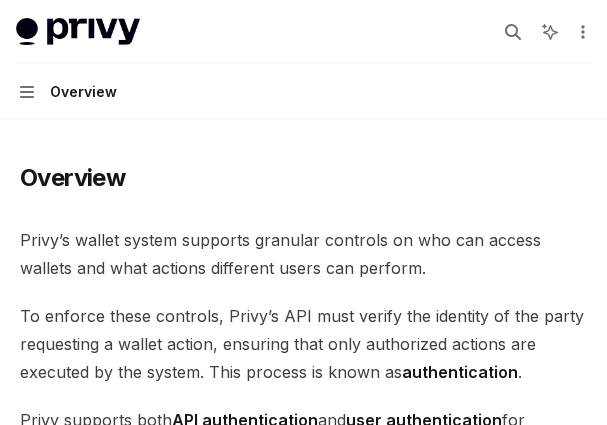 click on "Privy’s wallet system supports granular controls on who can access wallets and what actions different users can perform." at bounding box center (303, 254) 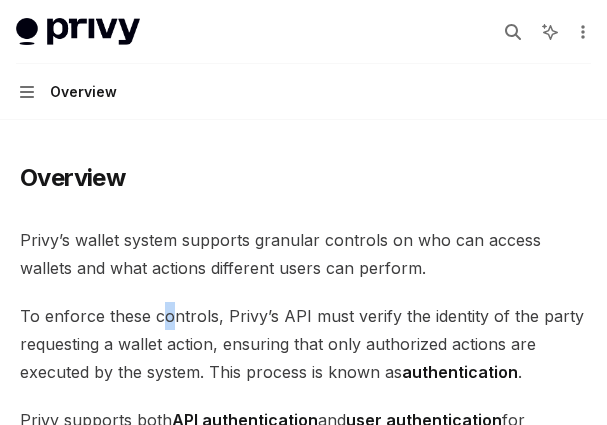 click on "To enforce these controls, Privy’s API must verify the identity of the party requesting a wallet action, ensuring that only authorized actions are executed by the system. This process is known as  authentication ." at bounding box center (303, 344) 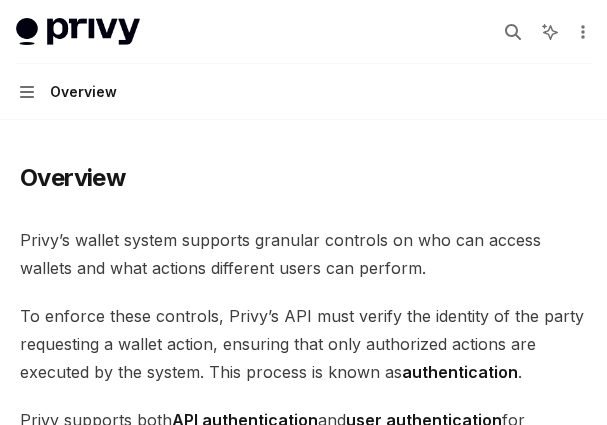 click on "To enforce these controls, Privy’s API must verify the identity of the party requesting a wallet action, ensuring that only authorized actions are executed by the system. This process is known as  authentication ." at bounding box center (303, 344) 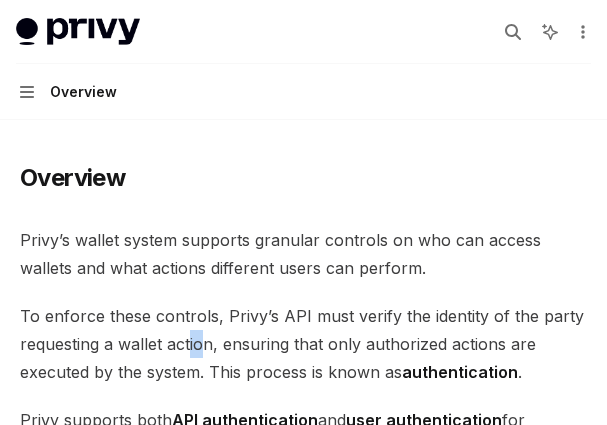 drag, startPoint x: 191, startPoint y: 337, endPoint x: 215, endPoint y: 350, distance: 27.294687 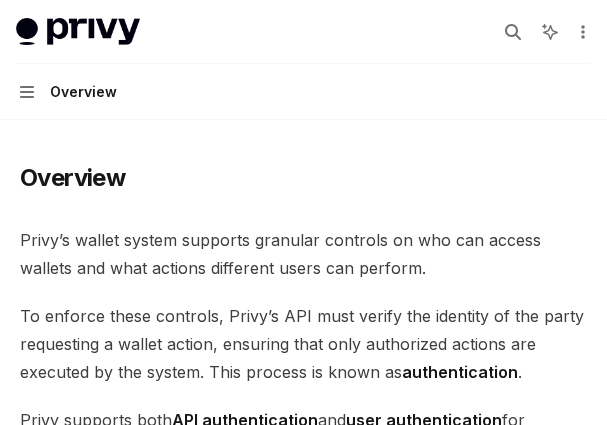 click on "To enforce these controls, Privy’s API must verify the identity of the party requesting a wallet action, ensuring that only authorized actions are executed by the system. This process is known as  authentication ." at bounding box center [303, 344] 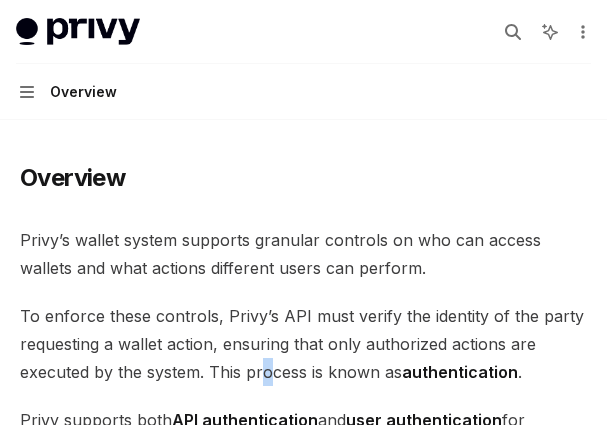 drag, startPoint x: 264, startPoint y: 375, endPoint x: 274, endPoint y: 373, distance: 10.198039 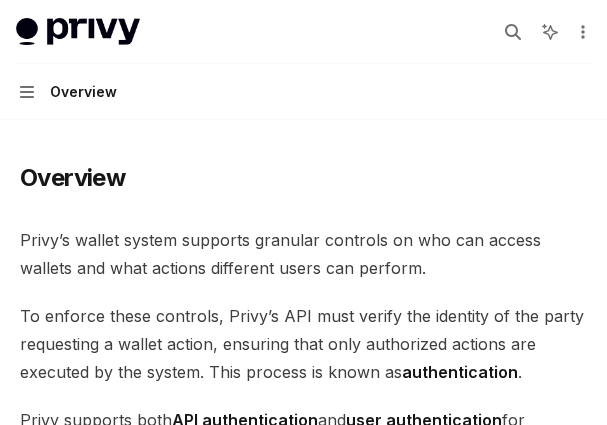 drag, startPoint x: 274, startPoint y: 373, endPoint x: 318, endPoint y: 372, distance: 44.011364 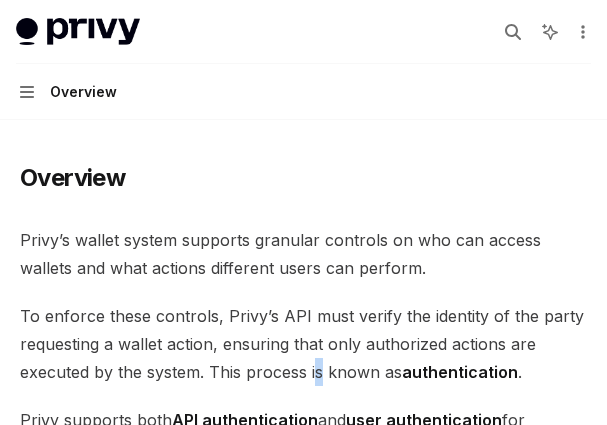drag, startPoint x: 318, startPoint y: 372, endPoint x: 337, endPoint y: 372, distance: 19 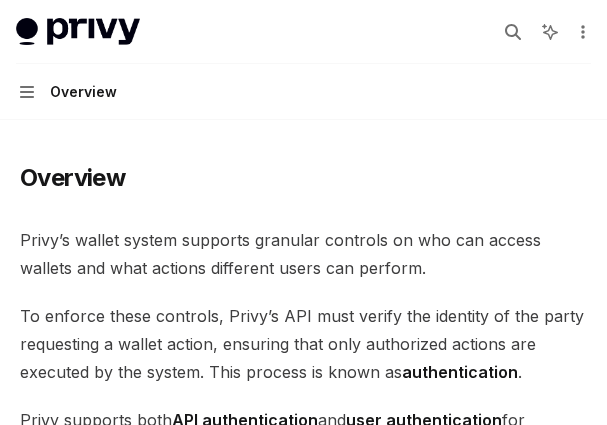 drag, startPoint x: 345, startPoint y: 372, endPoint x: 362, endPoint y: 372, distance: 17 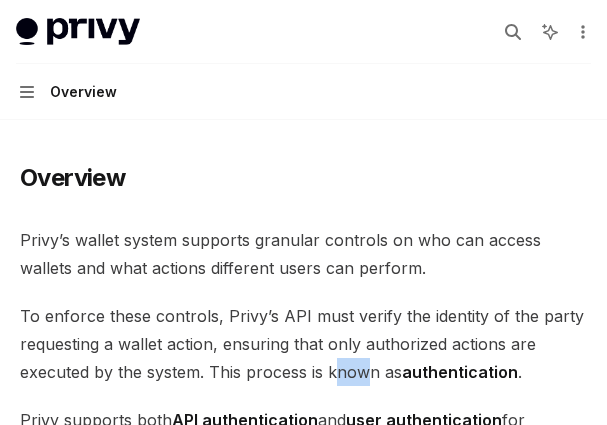 drag, startPoint x: 359, startPoint y: 373, endPoint x: 324, endPoint y: 373, distance: 35 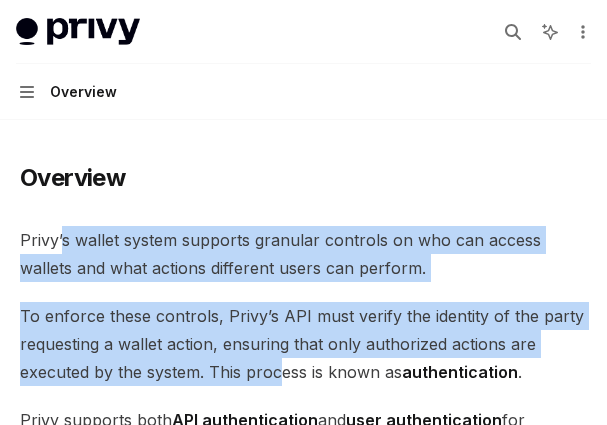 click on "Privy’s wallet system supports granular controls on who can access wallets and what actions different users can perform." at bounding box center (303, 254) 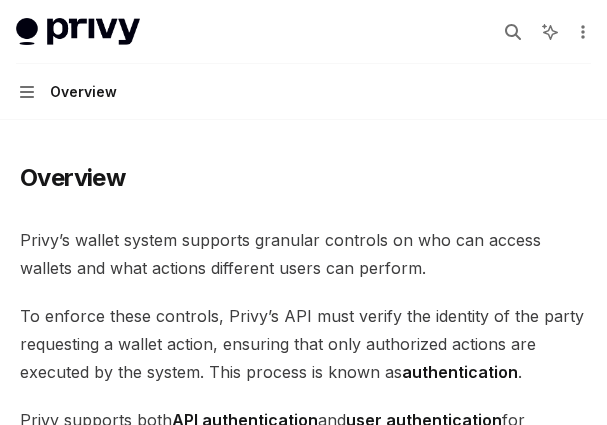 click on "Overview Privy’s wallet system supports granular controls on who can access wallets and what actions different users can perform.
To enforce these controls, Privy’s API must verify the identity of the party requesting a wallet action, ensuring that only authorized actions are executed by the system. This process is known as  authentication .
Privy supports both  API authentication  and  user authentication  for authenticating access to wallets.
​ API authentication
With  API authentication , Privy authenticates a request from your server directly using an  API secret . This ensures that Privy only executes requests sent by your servers alone, and no other party.
In addition to the API secret, you can also configure  authorization keys  that control specific wallets, policies, and other resources. Any requests to use or update these resources require a signature from the corresponding authorization key. This allows you to enforce granular controls on all Privy resources.
​
SMS" at bounding box center (303, 1530) 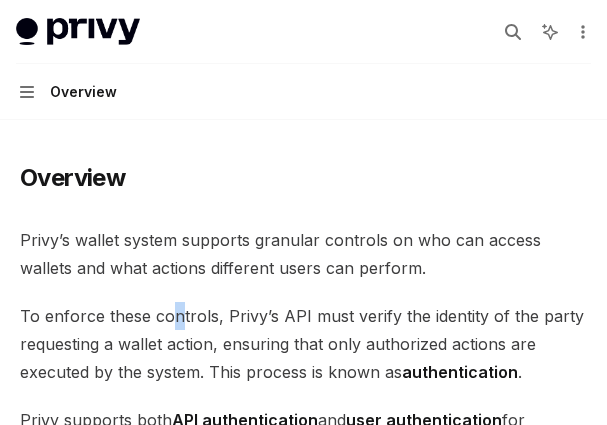 click on "To enforce these controls, Privy’s API must verify the identity of the party requesting a wallet action, ensuring that only authorized actions are executed by the system. This process is known as  authentication ." at bounding box center [303, 344] 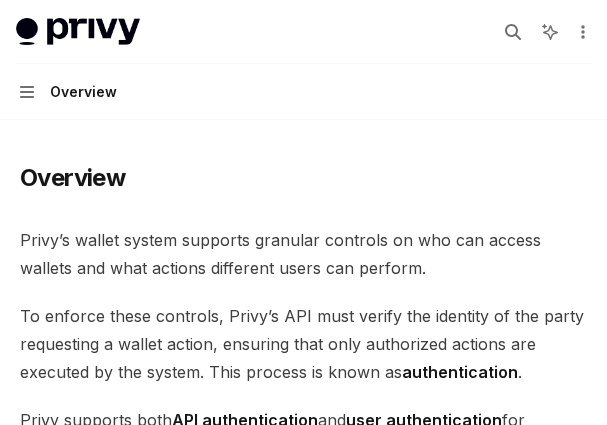 click on "To enforce these controls, Privy’s API must verify the identity of the party requesting a wallet action, ensuring that only authorized actions are executed by the system. This process is known as  authentication ." at bounding box center [303, 344] 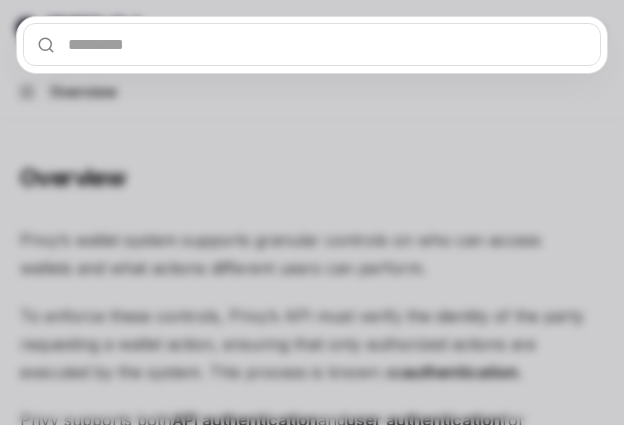 click at bounding box center [312, 44] 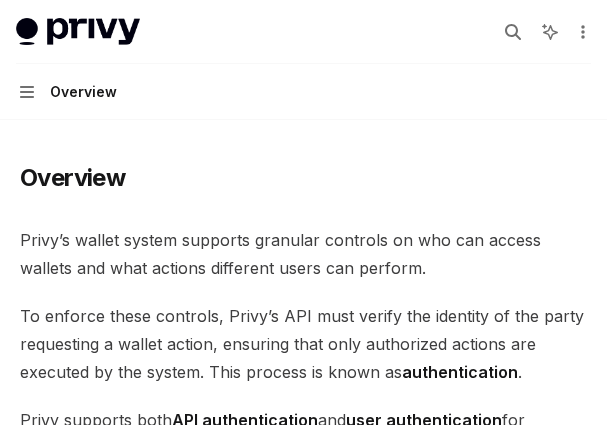 click on "Overview Privy’s wallet system supports granular controls on who can access wallets and what actions different users can perform.
To enforce these controls, Privy’s API must verify the identity of the party requesting a wallet action, ensuring that only authorized actions are executed by the system. This process is known as  authentication .
Privy supports both  API authentication  and  user authentication  for authenticating access to wallets.
​ API authentication
With  API authentication , Privy authenticates a request from your server directly using an  API secret . This ensures that Privy only executes requests sent by your servers alone, and no other party.
In addition to the API secret, you can also configure  authorization keys  that control specific wallets, policies, and other resources. Any requests to use or update these resources require a signature from the corresponding authorization key. This allows you to enforce granular controls on all Privy resources.
​
SMS" at bounding box center [303, 1530] 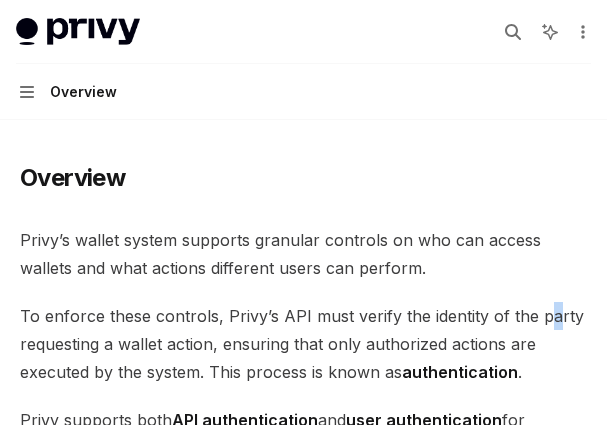 click on "To enforce these controls, Privy’s API must verify the identity of the party requesting a wallet action, ensuring that only authorized actions are executed by the system. This process is known as  authentication ." at bounding box center (303, 344) 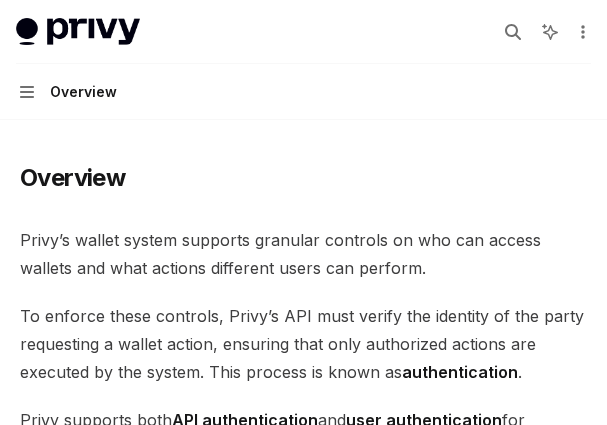 click on "authentication" at bounding box center (460, 372) 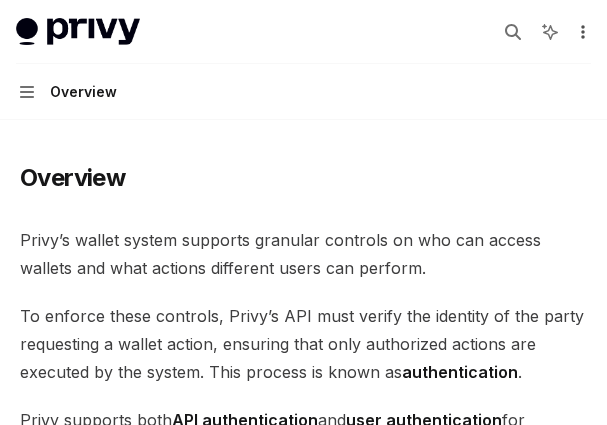 click 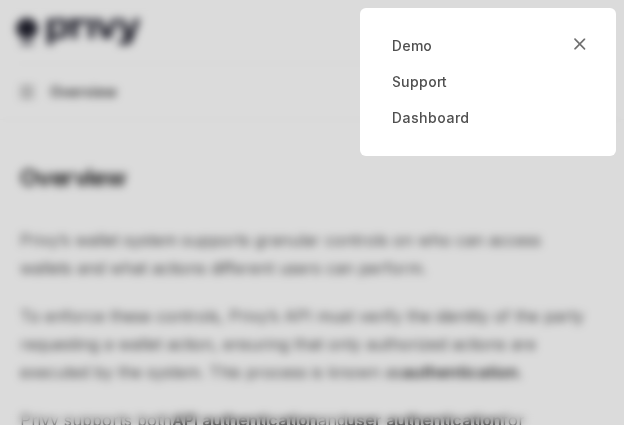 click at bounding box center (312, 212) 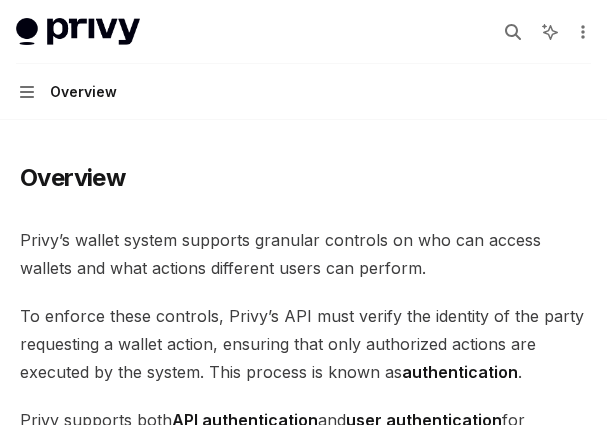 click on "Privy’s wallet system supports granular controls on who can access wallets and what actions different users can perform.
To enforce these controls, Privy’s API must verify the identity of the party requesting a wallet action, ensuring that only authorized actions are executed by the system. This process is known as  authentication .
Privy supports both  API authentication  and  user authentication  for authenticating access to wallets.
​ API authentication
With  API authentication , Privy authenticates a request from your server directly using an  API secret . This ensures that Privy only executes requests sent by your servers alone, and no other party.
In addition to the API secret, you can also configure  authorization keys  that control specific wallets, policies, and other resources. Any requests to use or update these resources require a signature from the corresponding authorization key. This allows you to enforce granular controls on all Privy resources.
​ User authentication" at bounding box center [303, 1413] 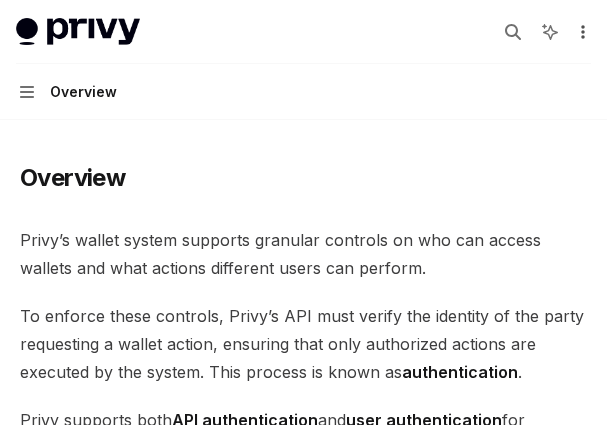 click 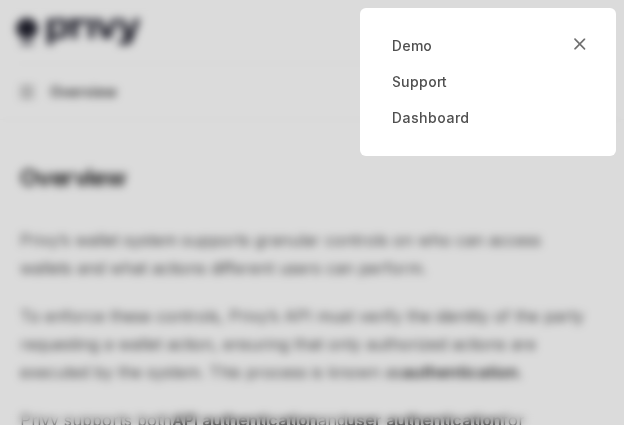 click at bounding box center (312, 212) 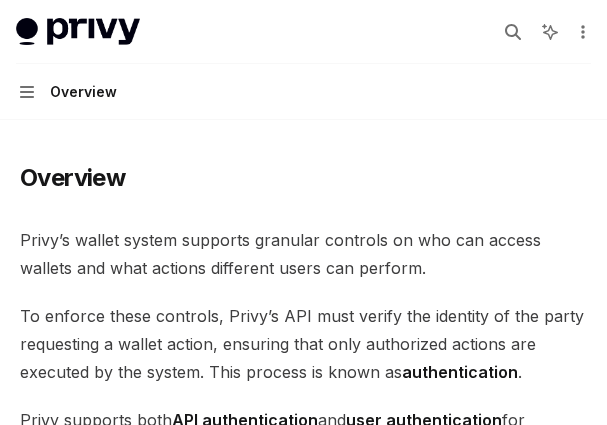 click on "Overview Privy’s wallet system supports granular controls on who can access wallets and what actions different users can perform.
To enforce these controls, Privy’s API must verify the identity of the party requesting a wallet action, ensuring that only authorized actions are executed by the system. This process is known as  authentication .
Privy supports both  API authentication  and  user authentication  for authenticating access to wallets.
​ API authentication
With  API authentication , Privy authenticates a request from your server directly using an  API secret . This ensures that Privy only executes requests sent by your servers alone, and no other party.
In addition to the API secret, you can also configure  authorization keys  that control specific wallets, policies, and other resources. Any requests to use or update these resources require a signature from the corresponding authorization key. This allows you to enforce granular controls on all Privy resources.
​
SMS" at bounding box center (303, 1530) 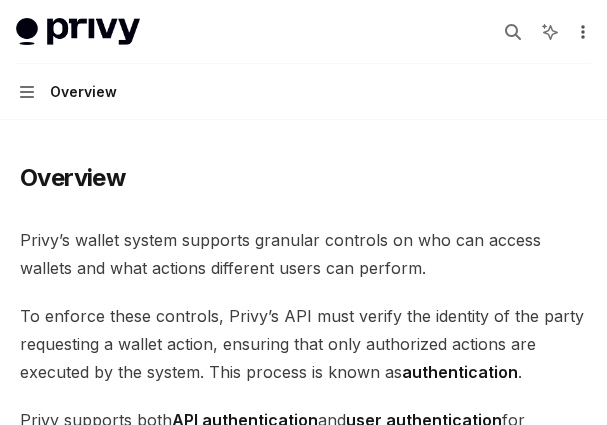 click 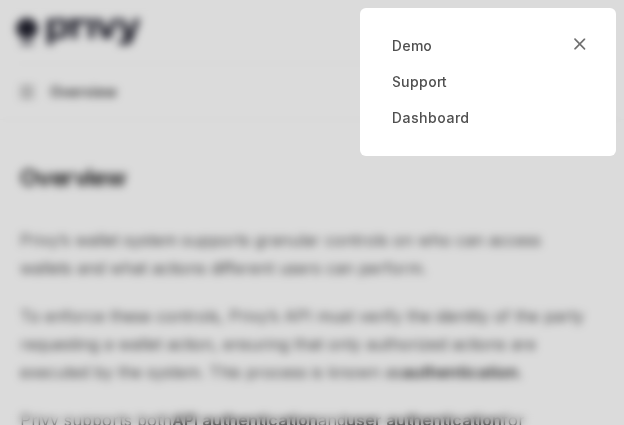 click at bounding box center (312, 212) 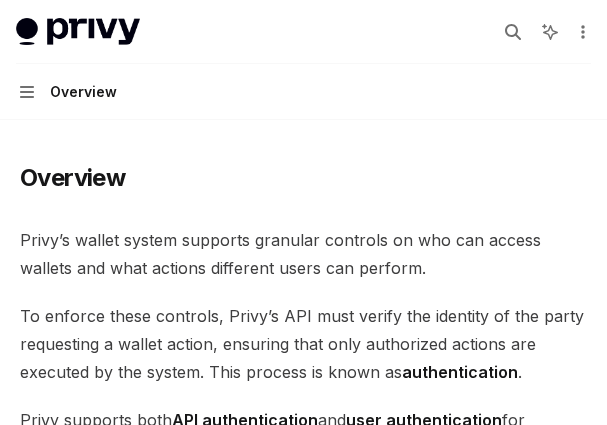 click on "Privy docs  home page" at bounding box center (248, 32) 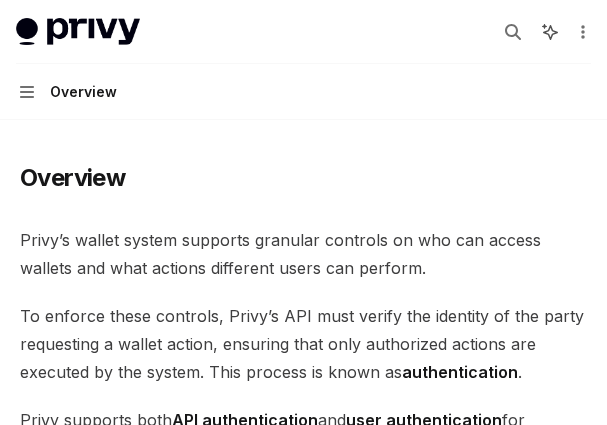 click 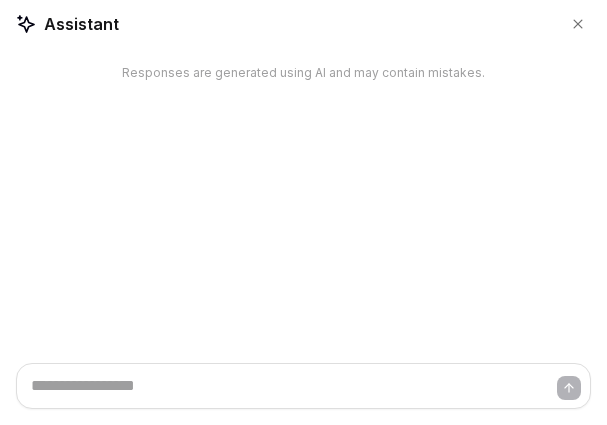 type on "*" 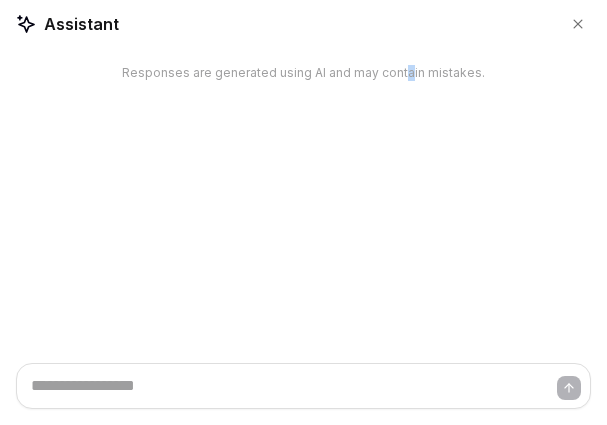 click on "Responses are generated using AI and may contain mistakes." at bounding box center (303, 206) 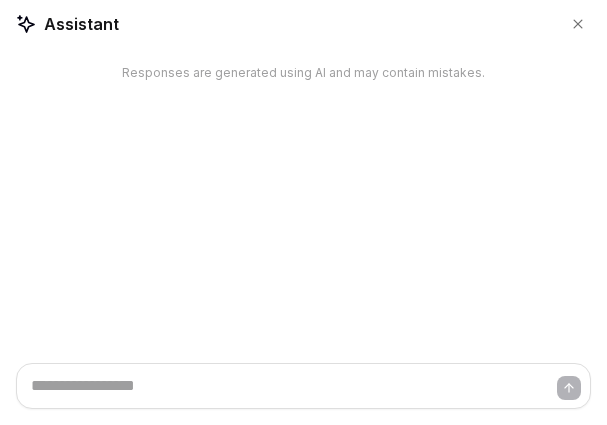 click on "Responses are generated using AI and may contain mistakes." at bounding box center (303, 206) 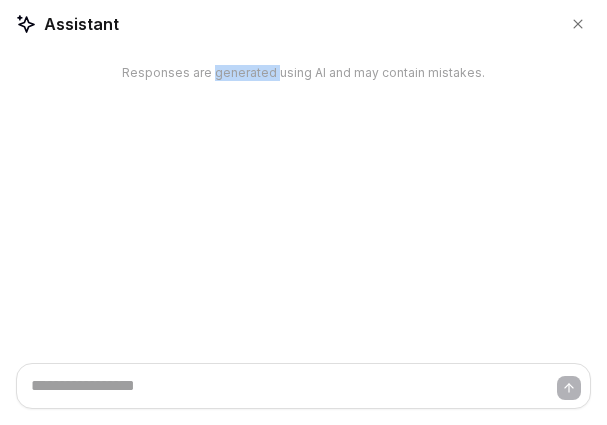 click on "Responses are generated using AI and may contain mistakes." at bounding box center [303, 206] 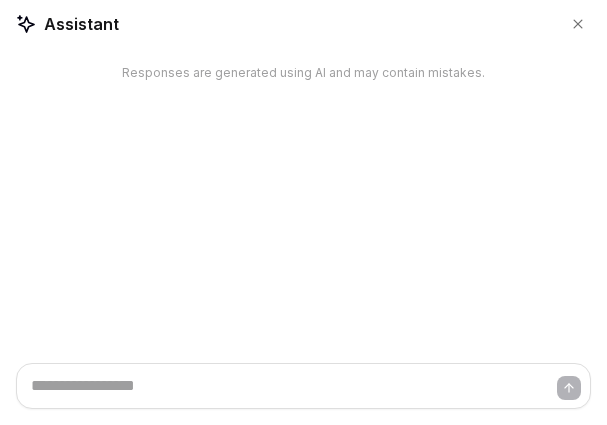 click on "Responses are generated using AI and may contain mistakes." at bounding box center [303, 206] 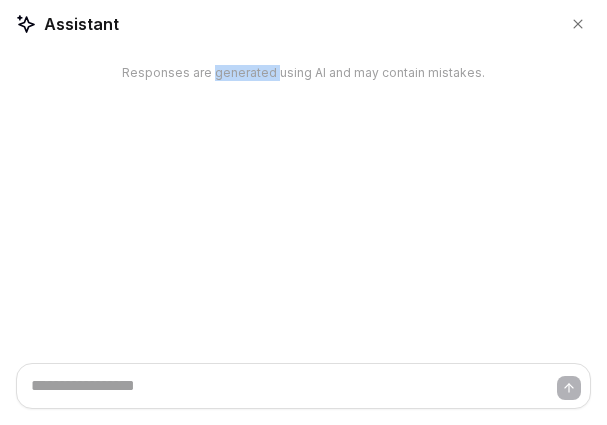 click on "Responses are generated using AI and may contain mistakes." at bounding box center (303, 206) 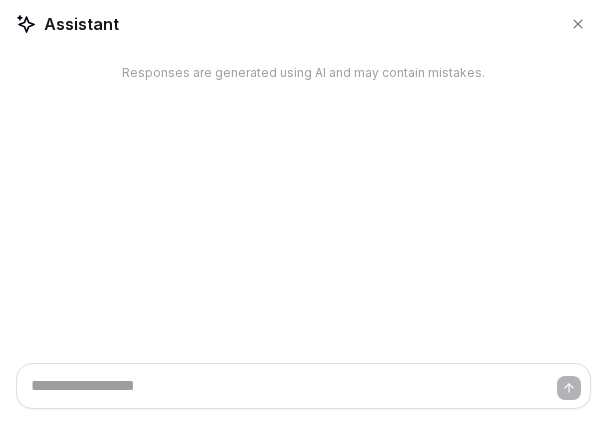 click on "Responses are generated using AI and may contain mistakes." at bounding box center [303, 206] 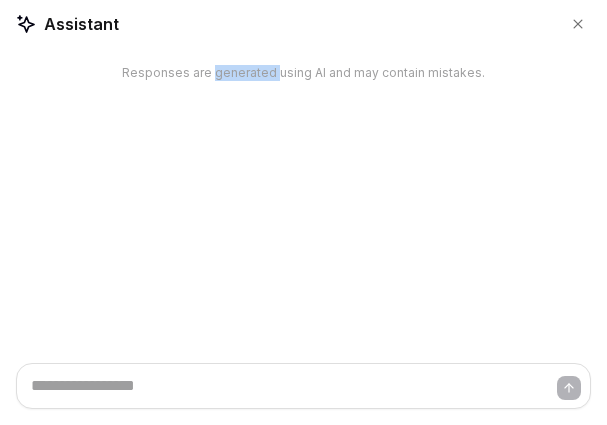 click on "Responses are generated using AI and may contain mistakes." at bounding box center [303, 206] 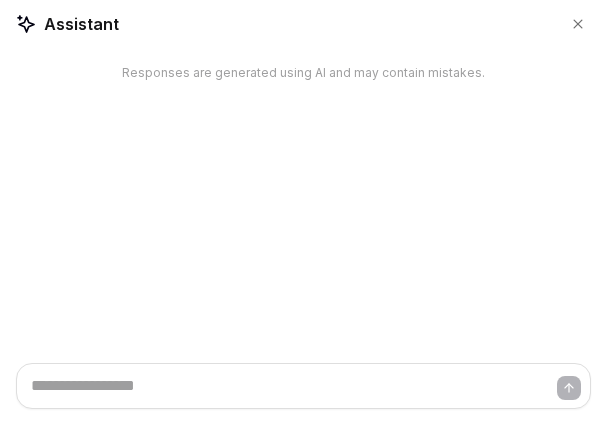click on "Responses are generated using AI and may contain mistakes." at bounding box center [303, 206] 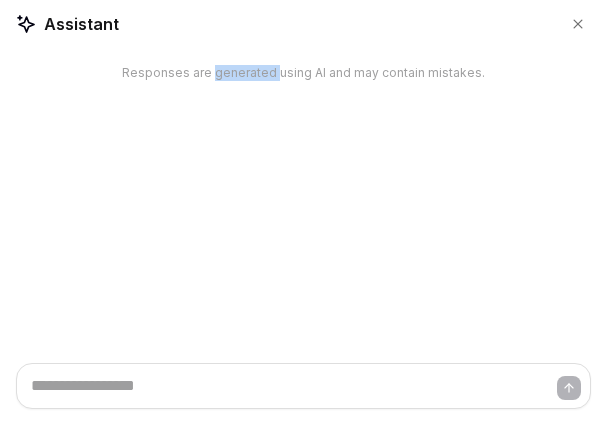 click on "Responses are generated using AI and may contain mistakes." at bounding box center [303, 206] 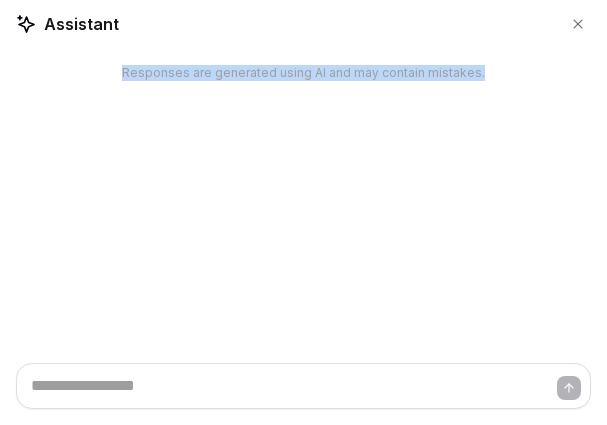click on "Responses are generated using AI and may contain mistakes." at bounding box center (303, 206) 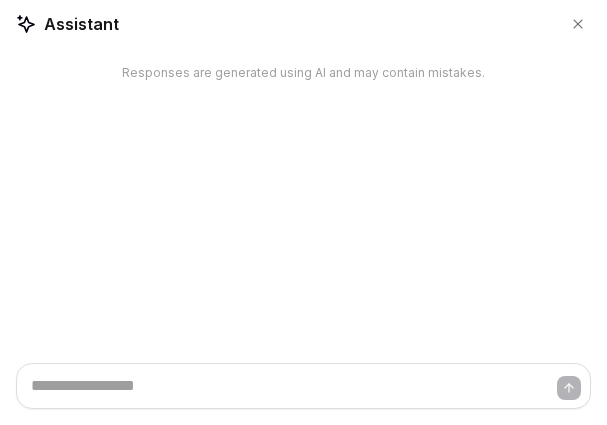 scroll, scrollTop: 372, scrollLeft: 0, axis: vertical 